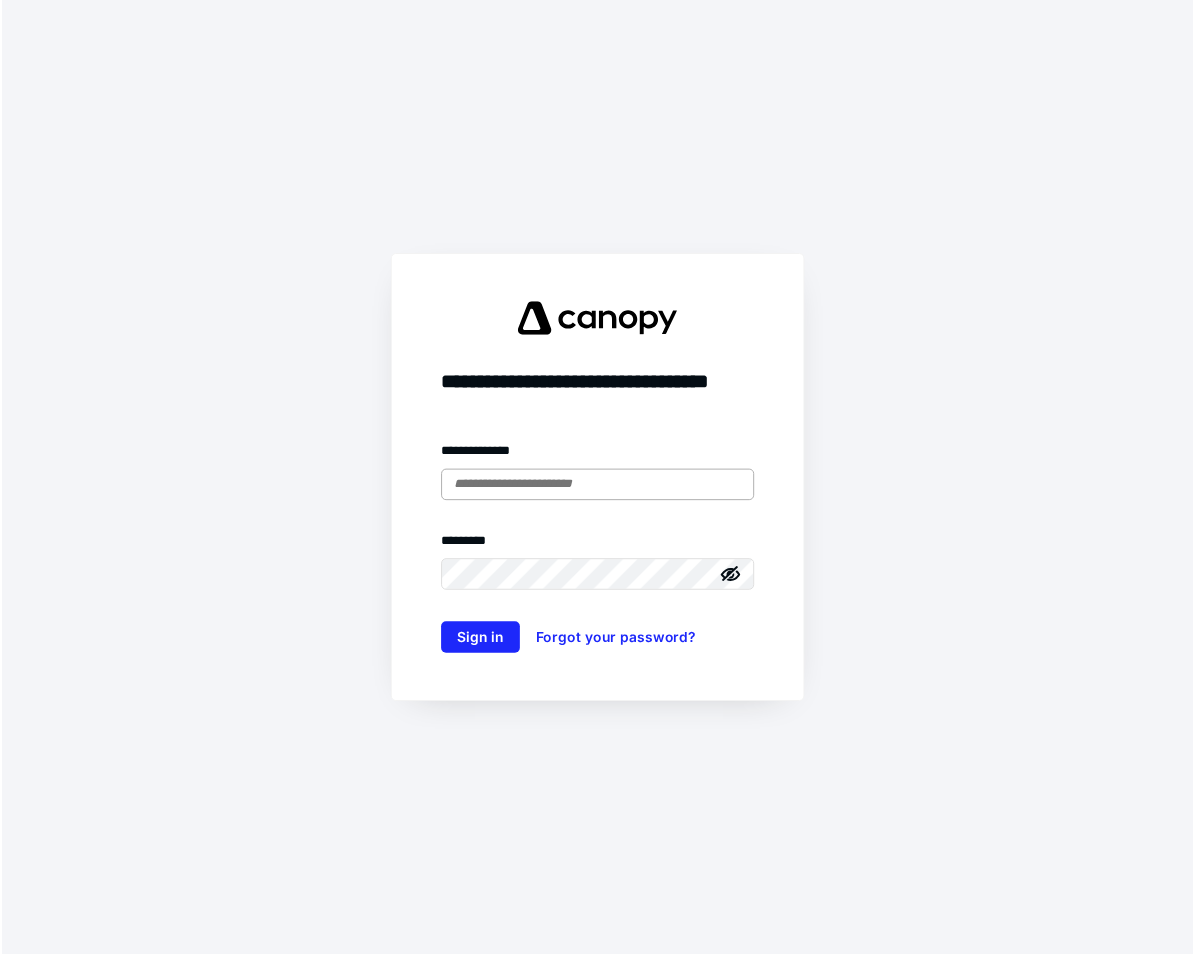 scroll, scrollTop: 0, scrollLeft: 0, axis: both 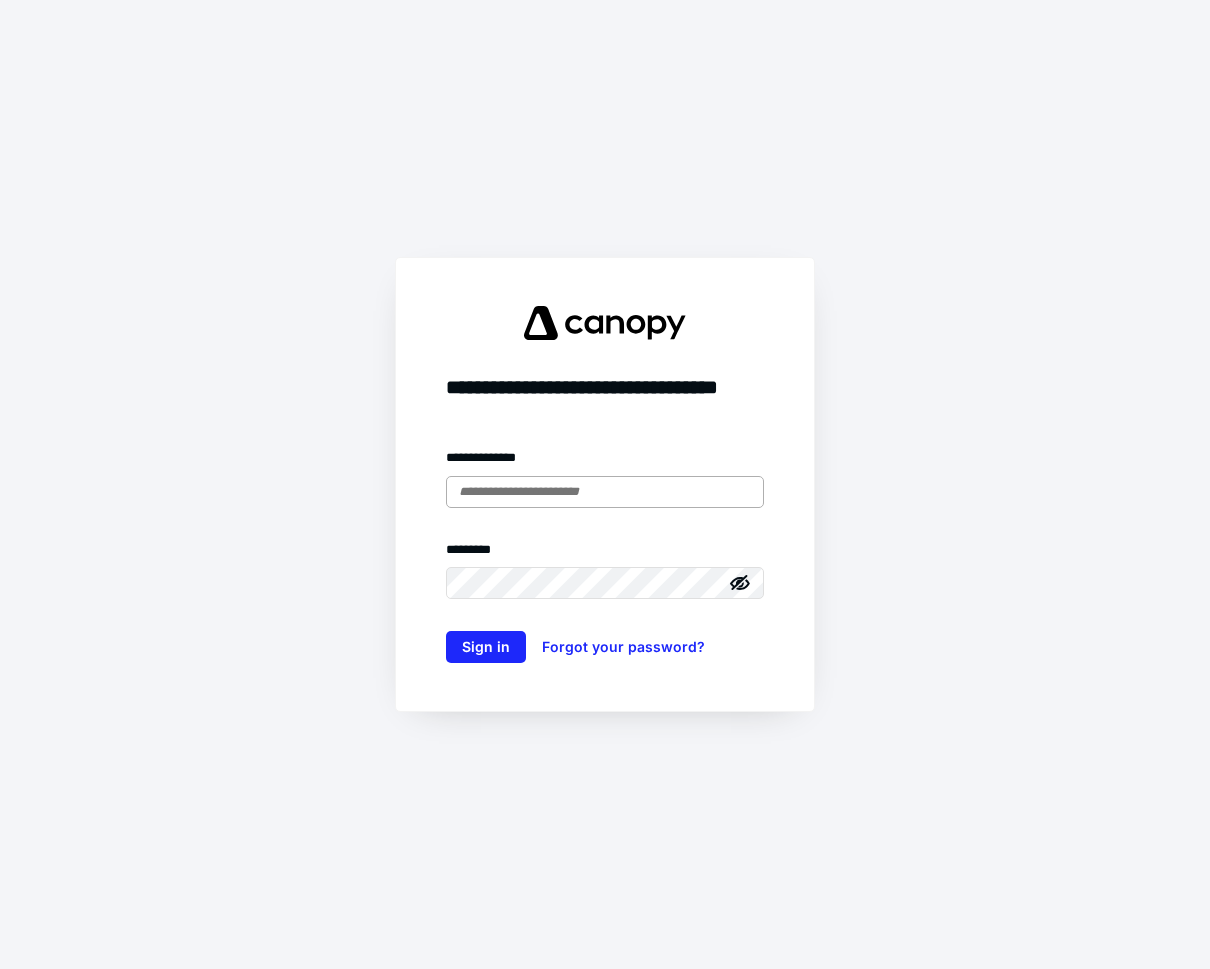 click at bounding box center [605, 492] 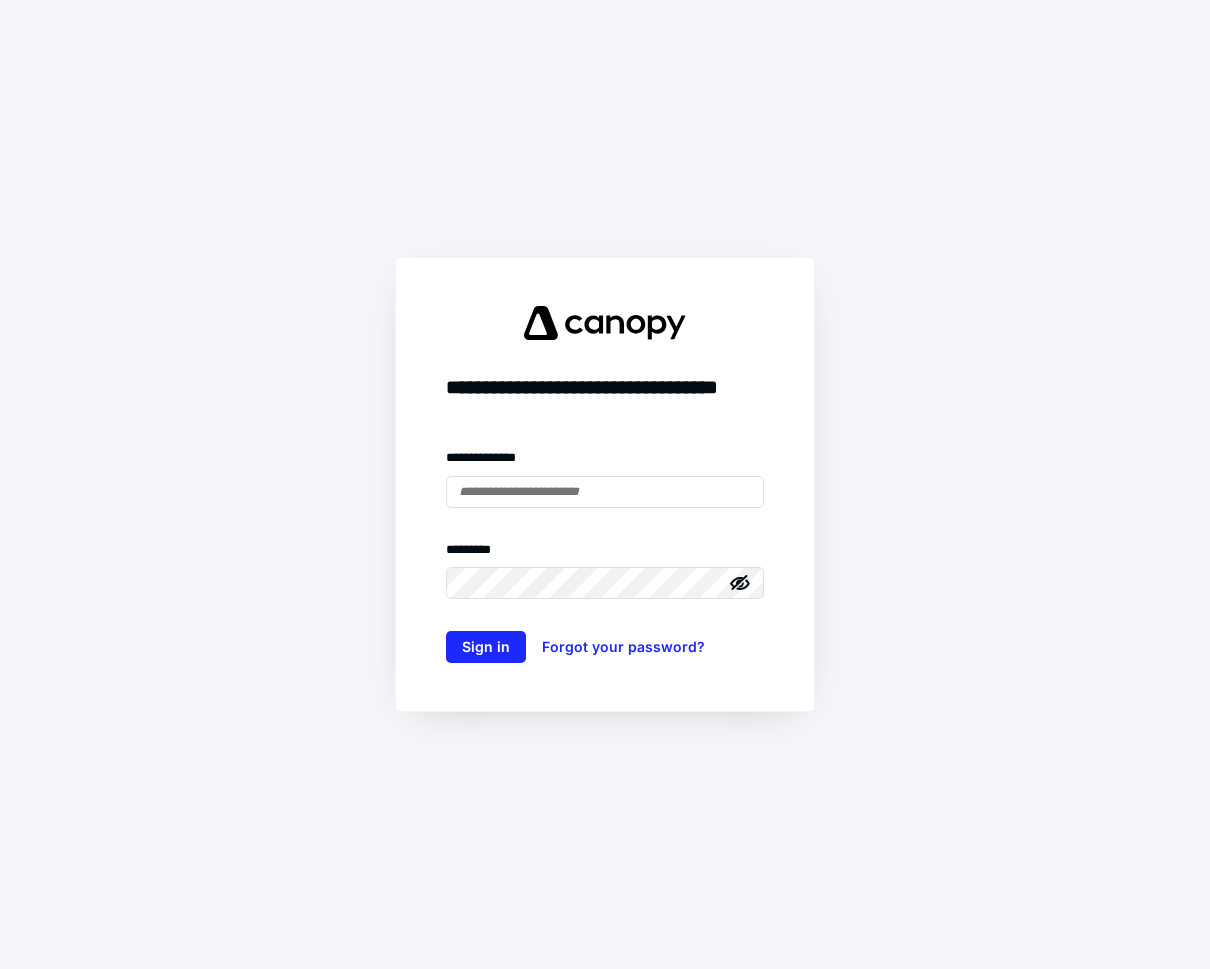 type on "**********" 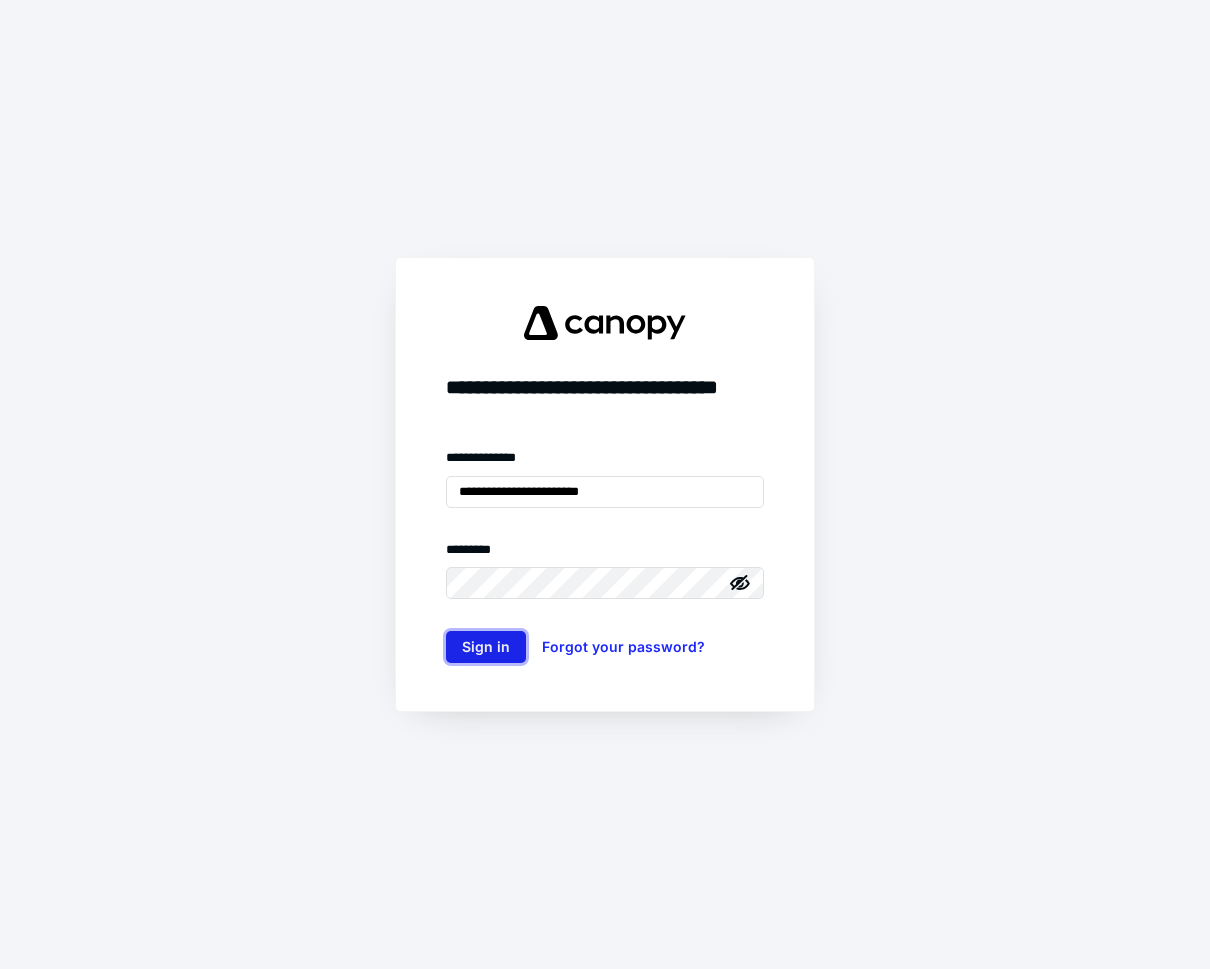 click on "Sign in" at bounding box center [486, 647] 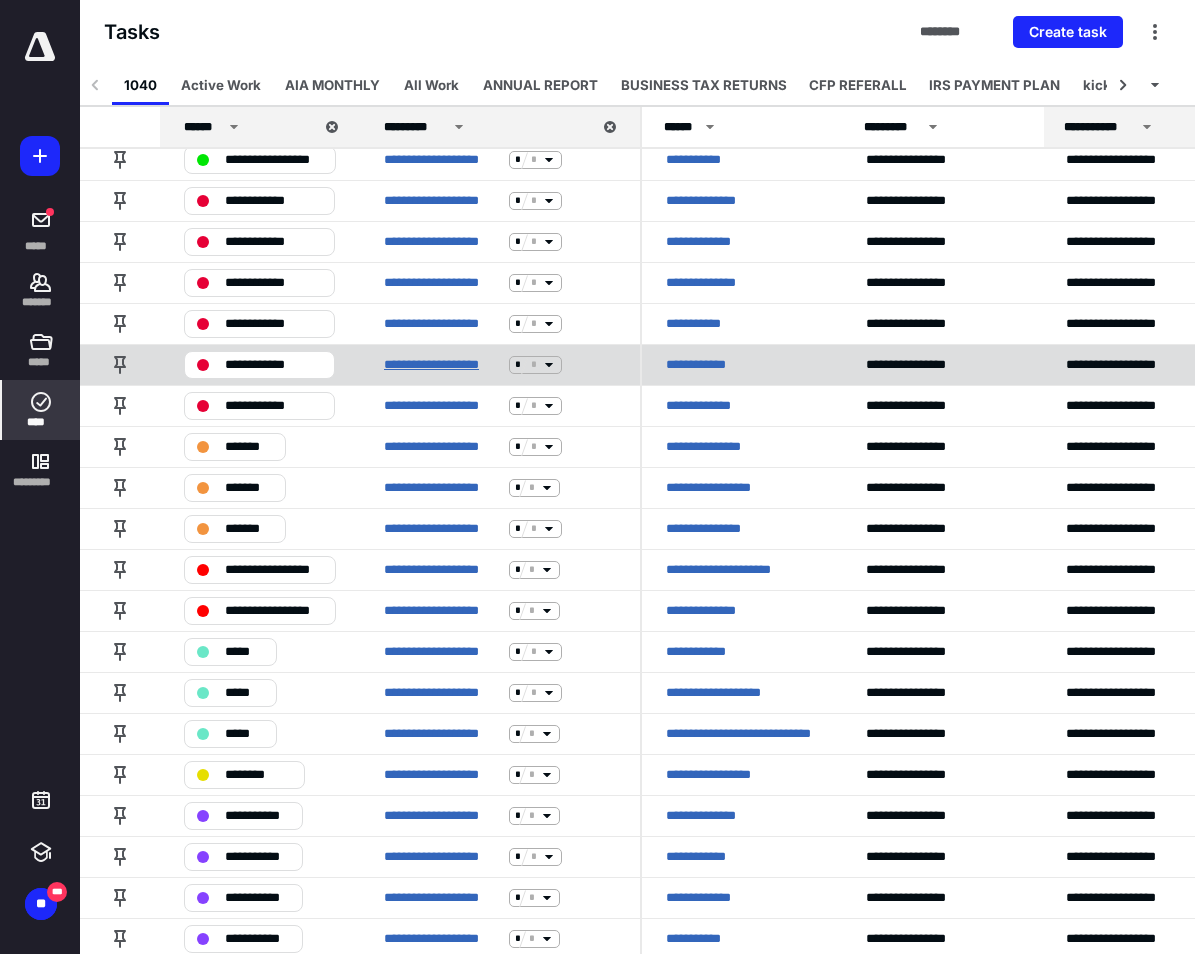 scroll, scrollTop: 337, scrollLeft: 0, axis: vertical 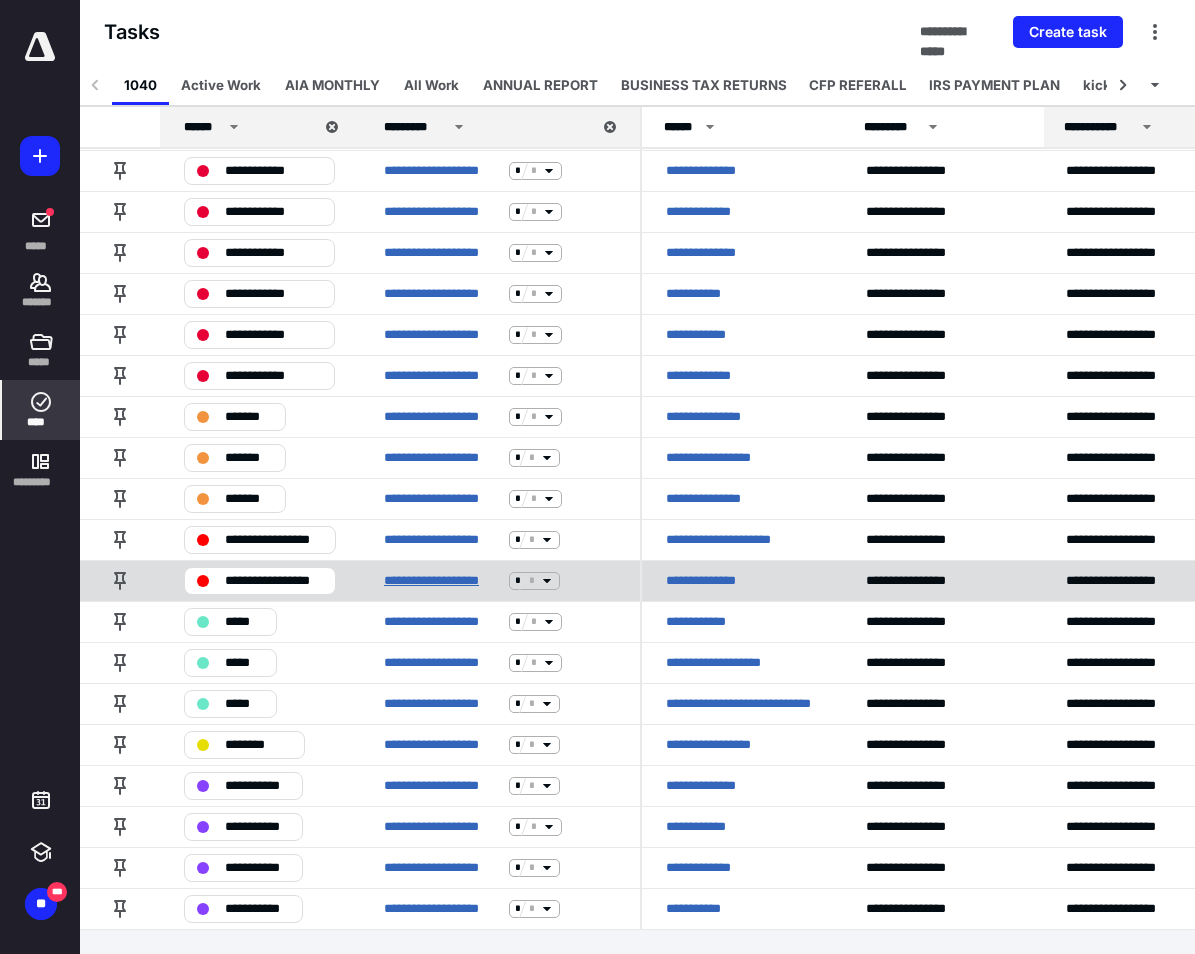 click on "**********" at bounding box center (442, 581) 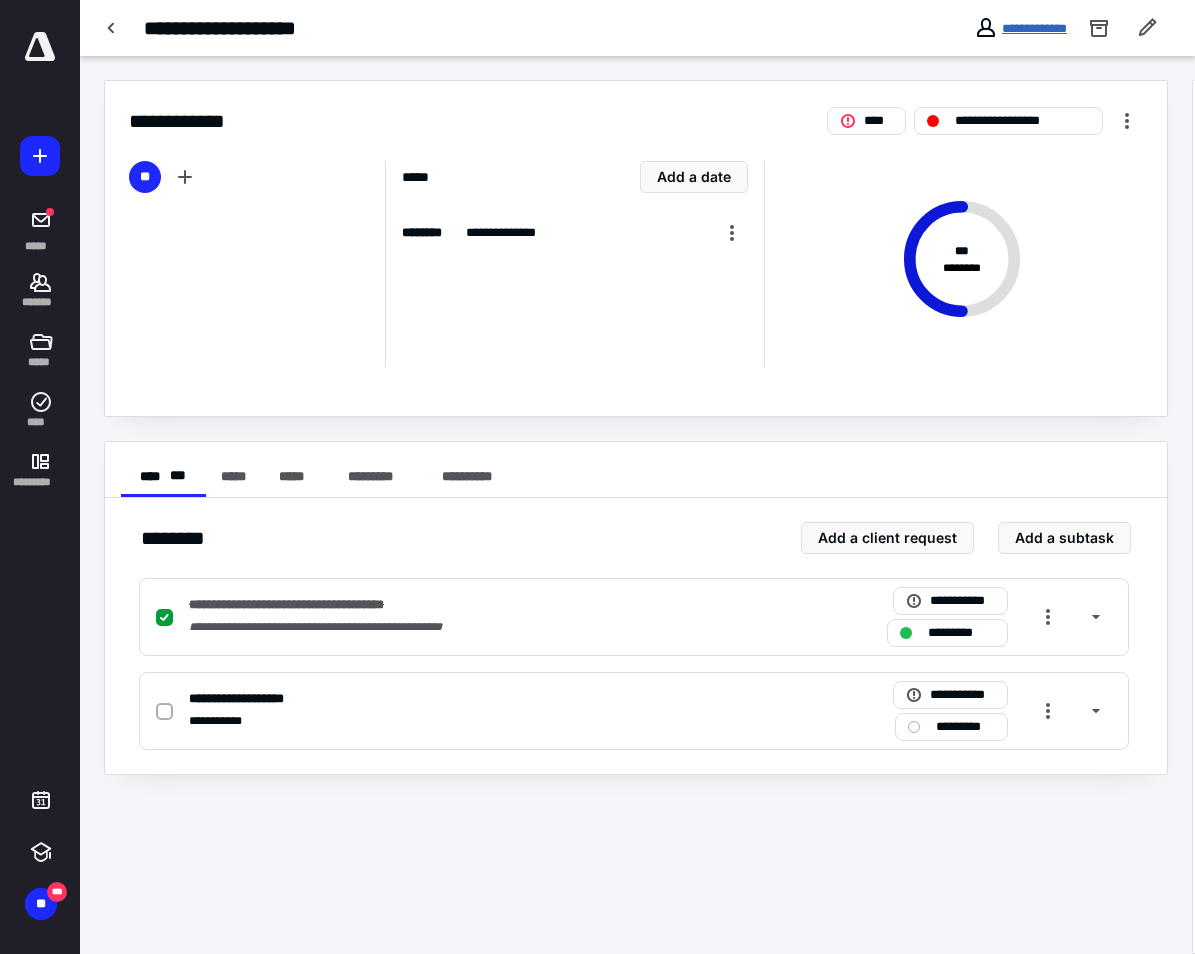 click on "**********" at bounding box center [1034, 28] 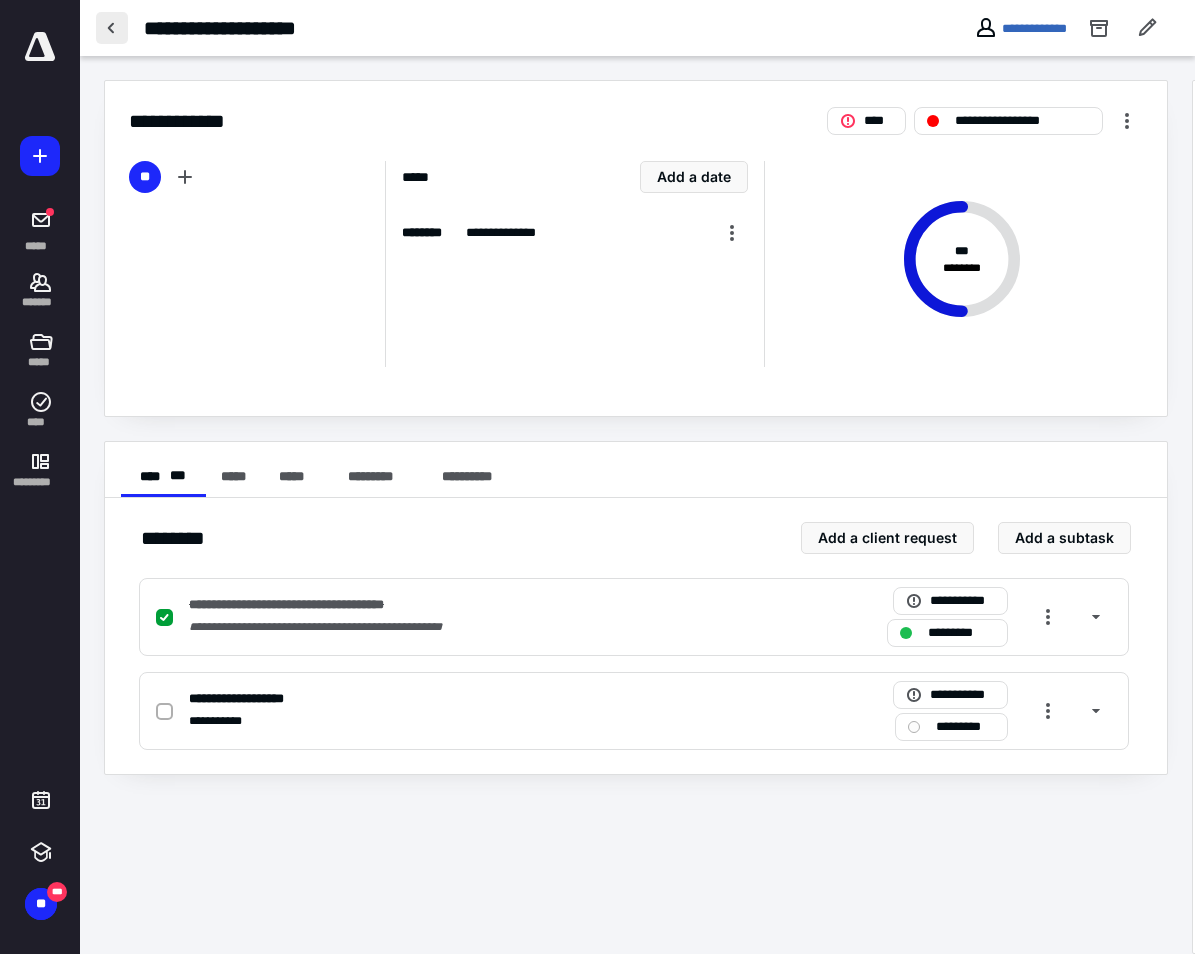 click at bounding box center (112, 28) 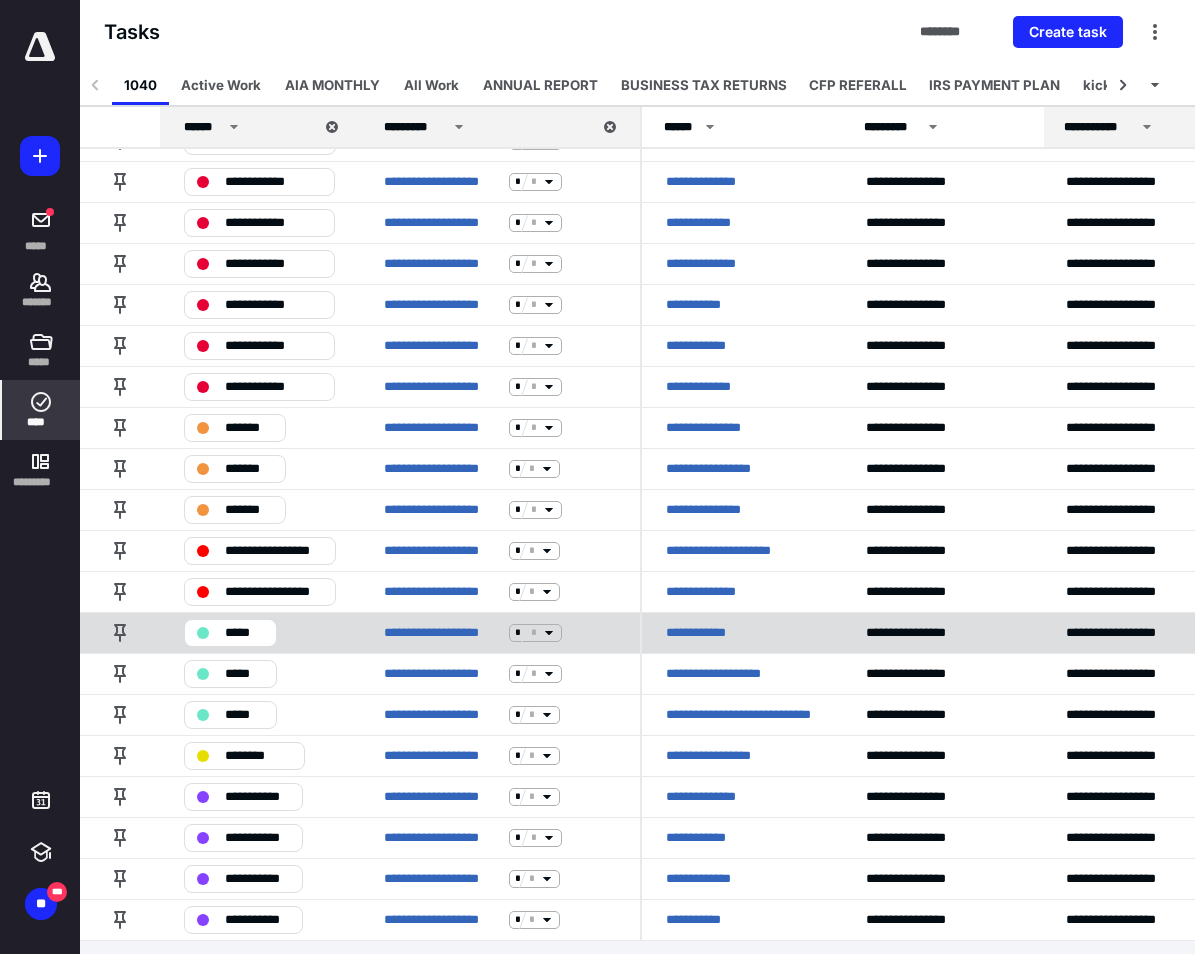 scroll, scrollTop: 337, scrollLeft: 0, axis: vertical 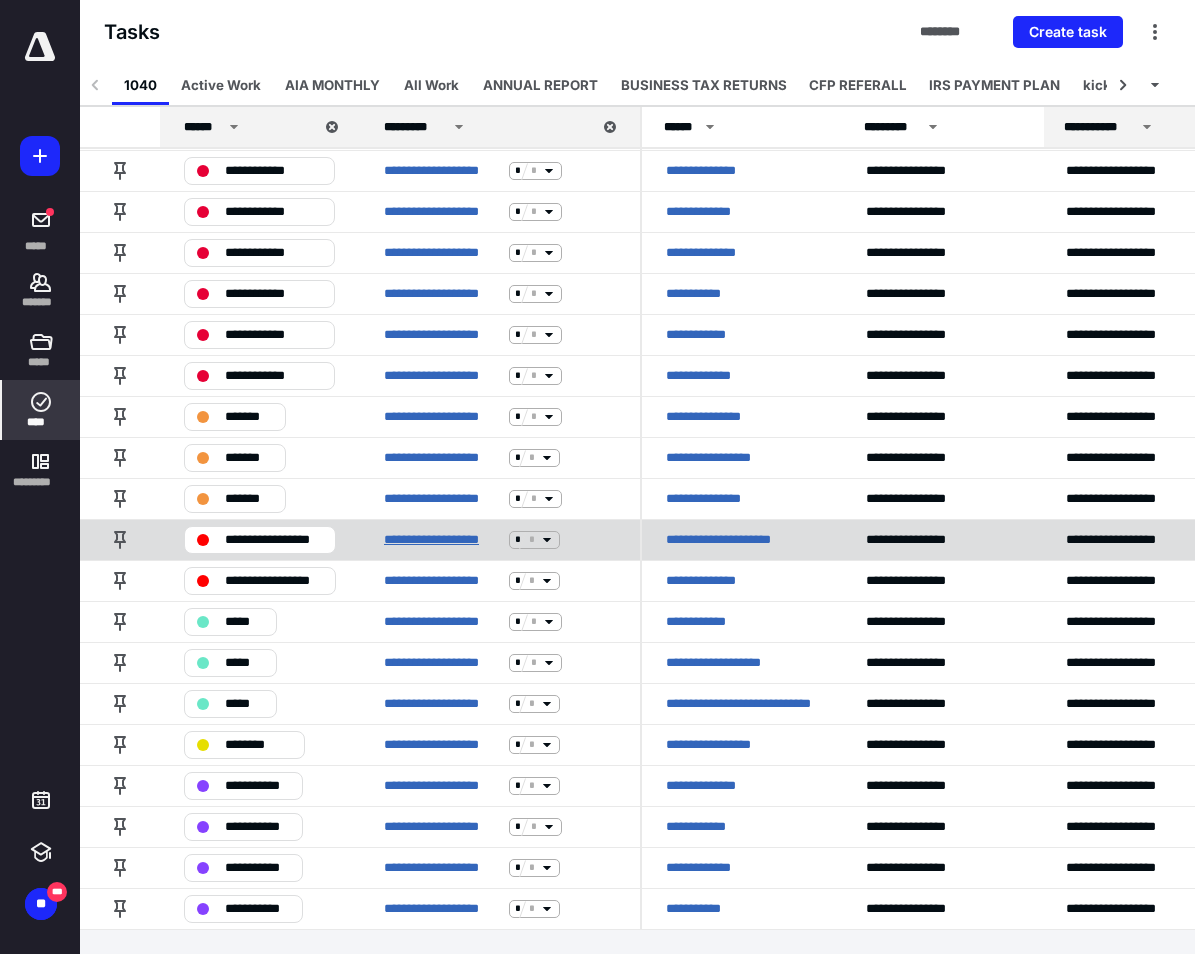 click on "**********" at bounding box center (442, 540) 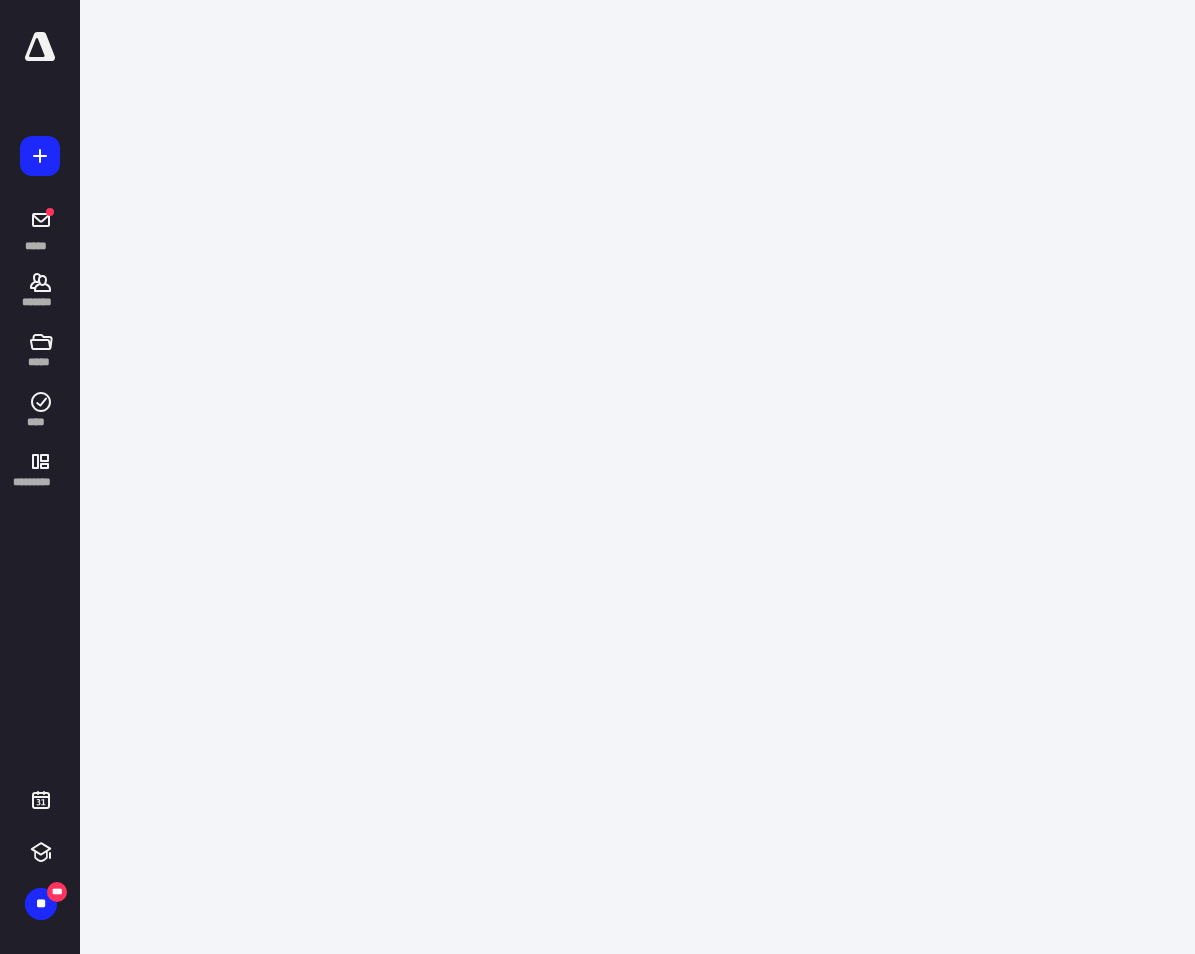 scroll, scrollTop: 0, scrollLeft: 0, axis: both 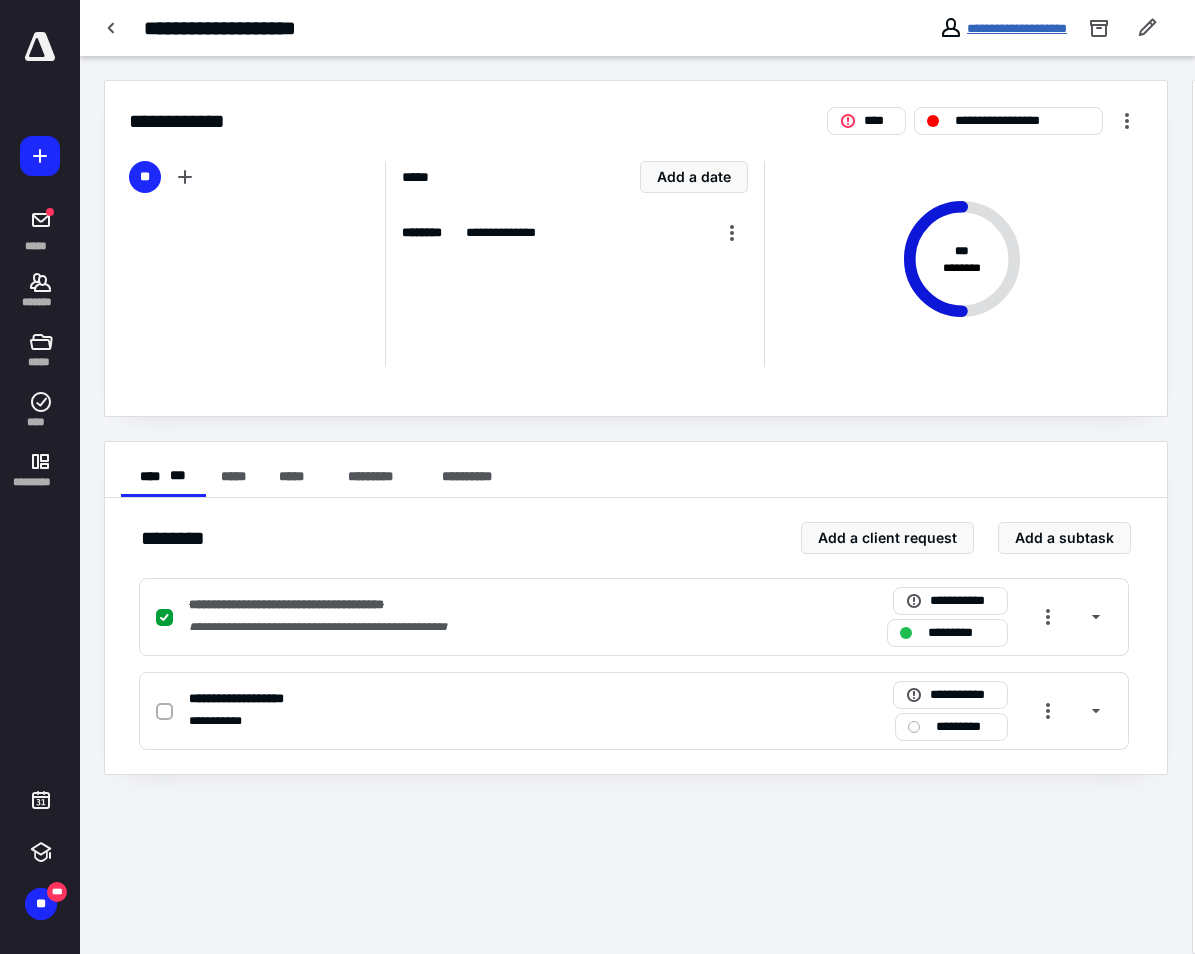 click on "**********" at bounding box center (1017, 28) 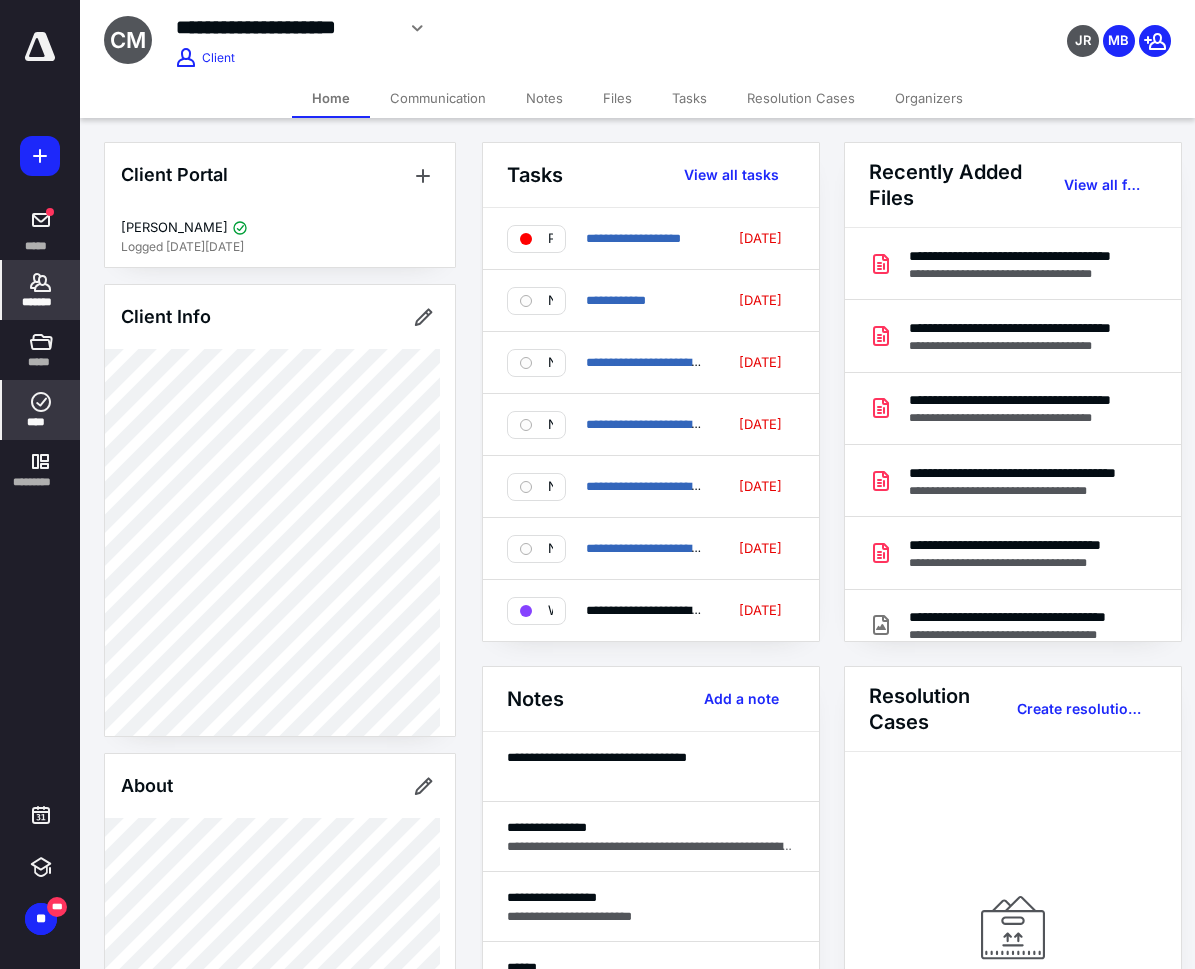 click 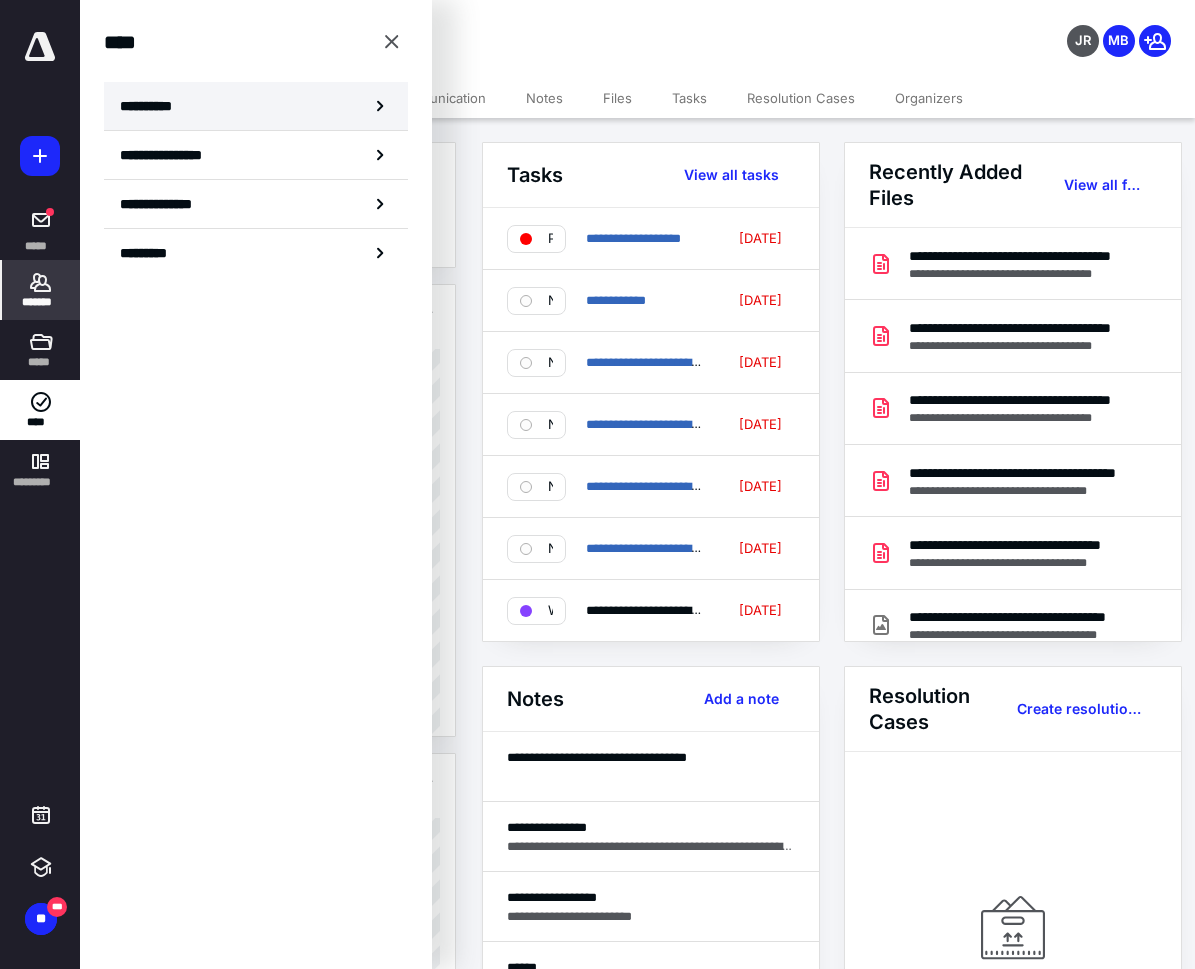 click on "**********" at bounding box center (153, 106) 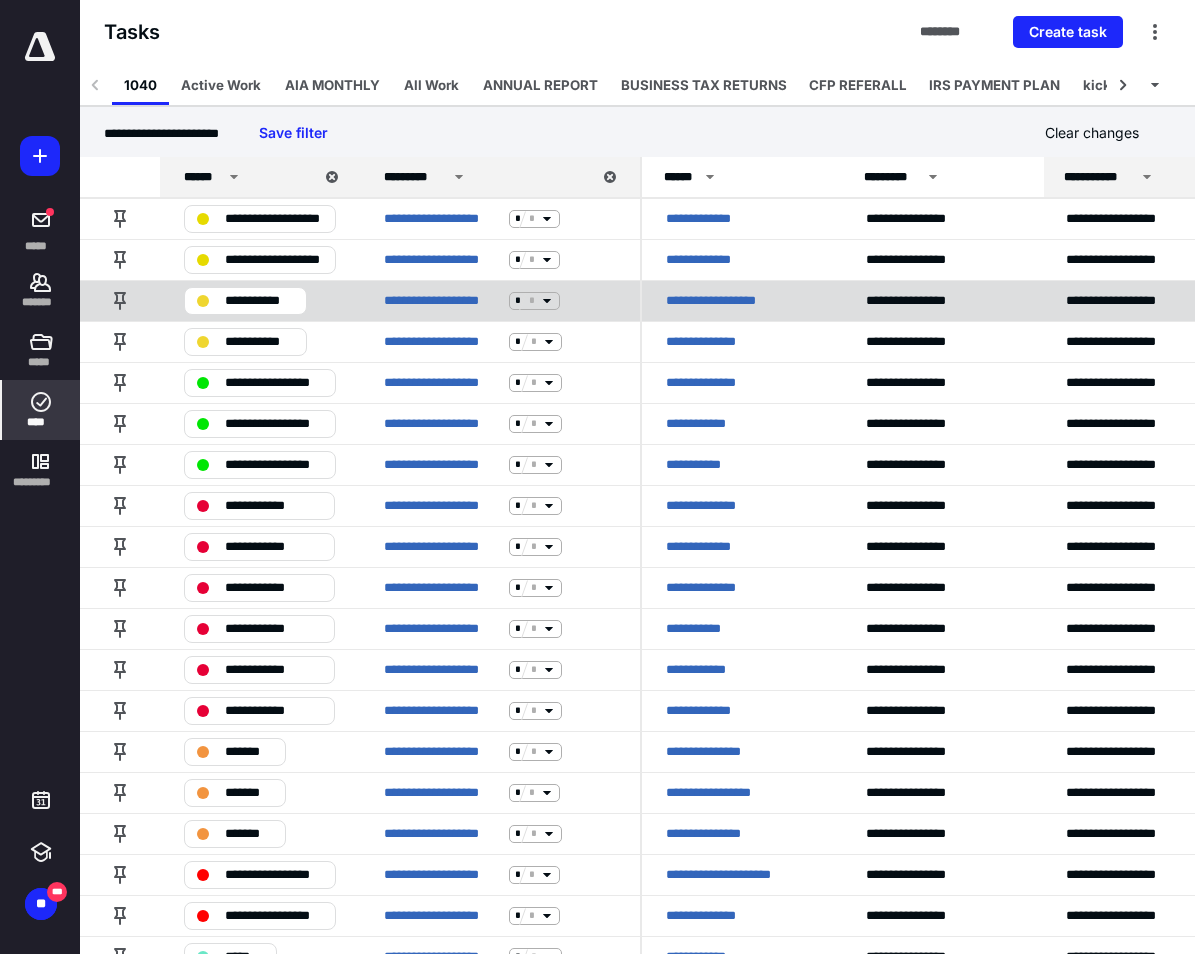 scroll, scrollTop: 0, scrollLeft: 0, axis: both 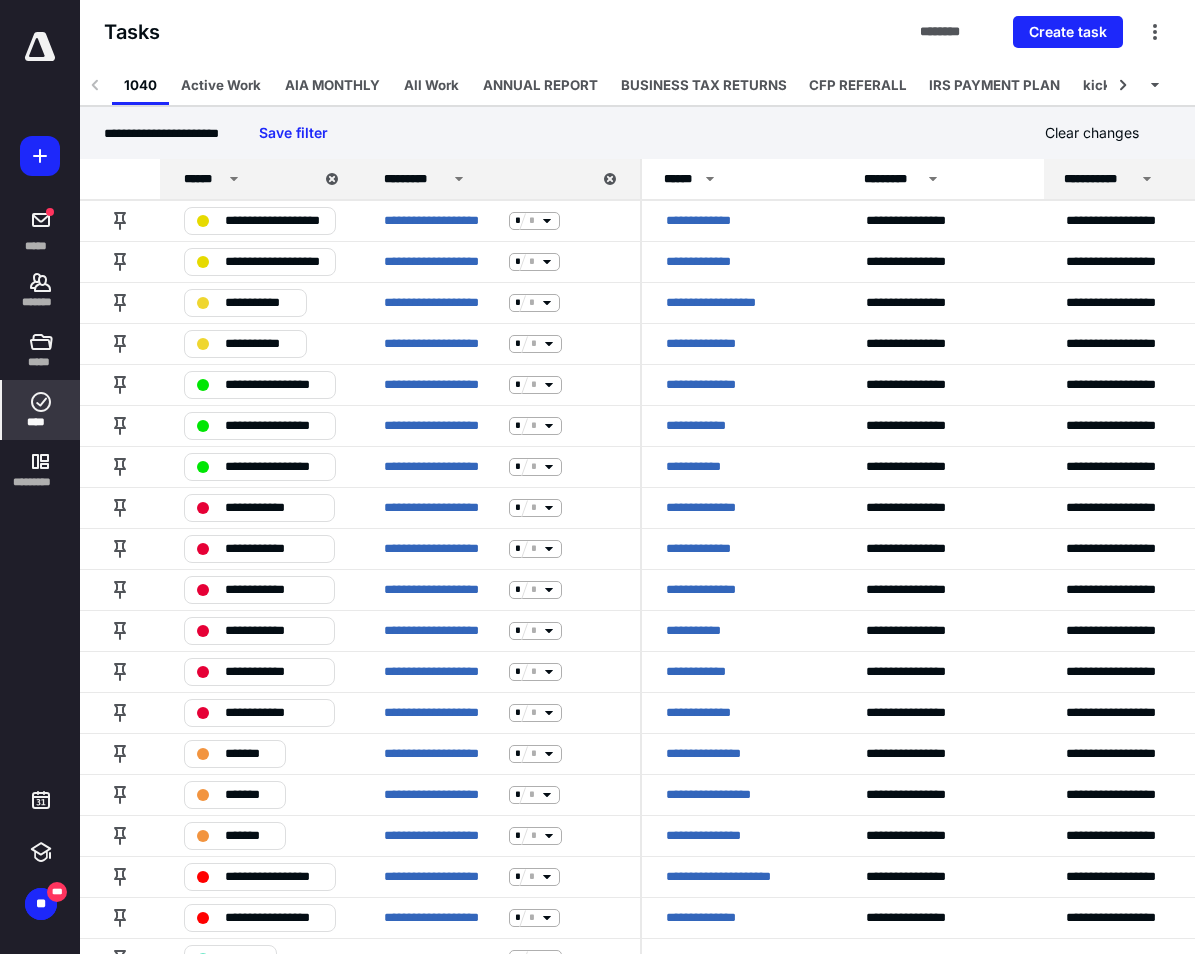 click on "Tasks ******** Create task" at bounding box center [637, 32] 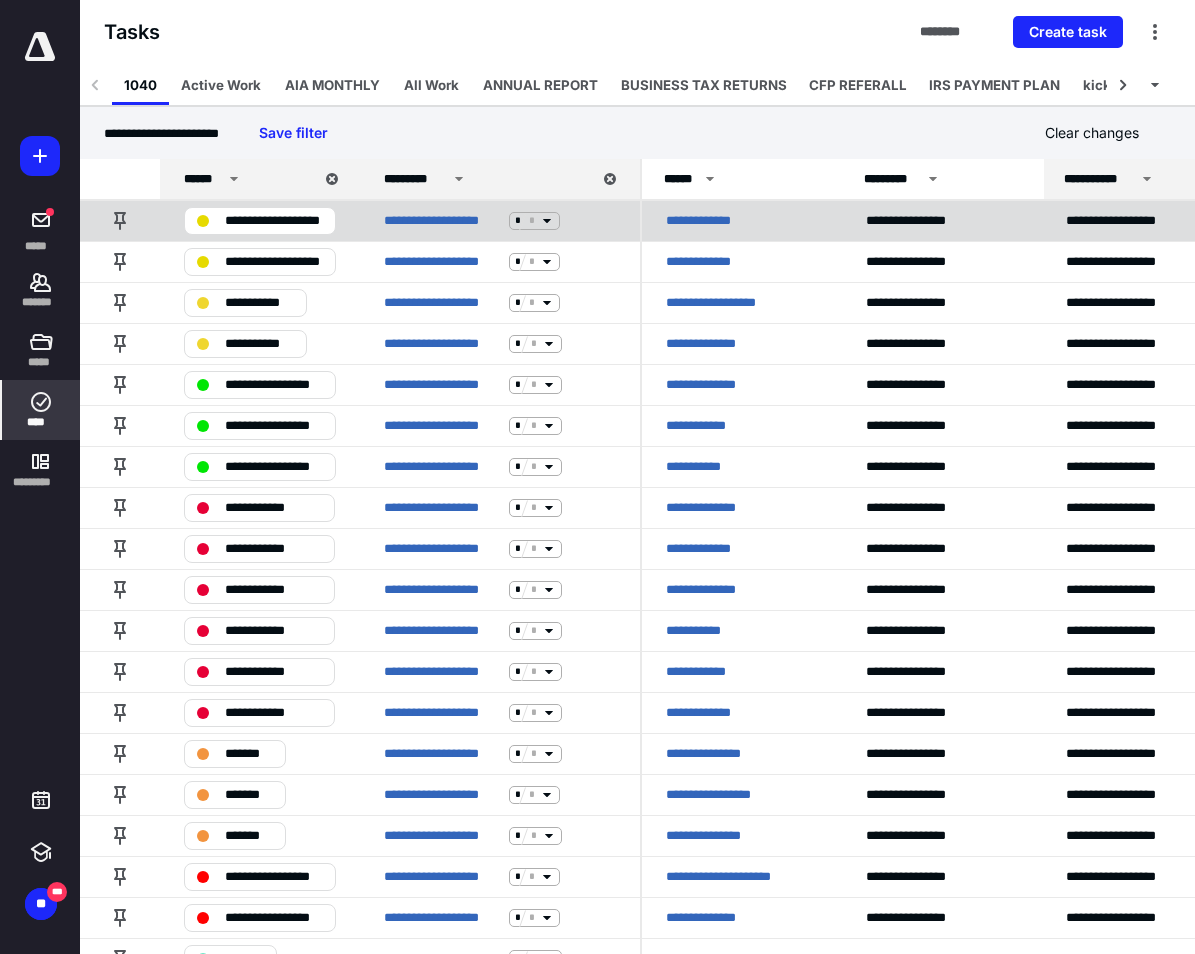 click on "**********" at bounding box center (274, 221) 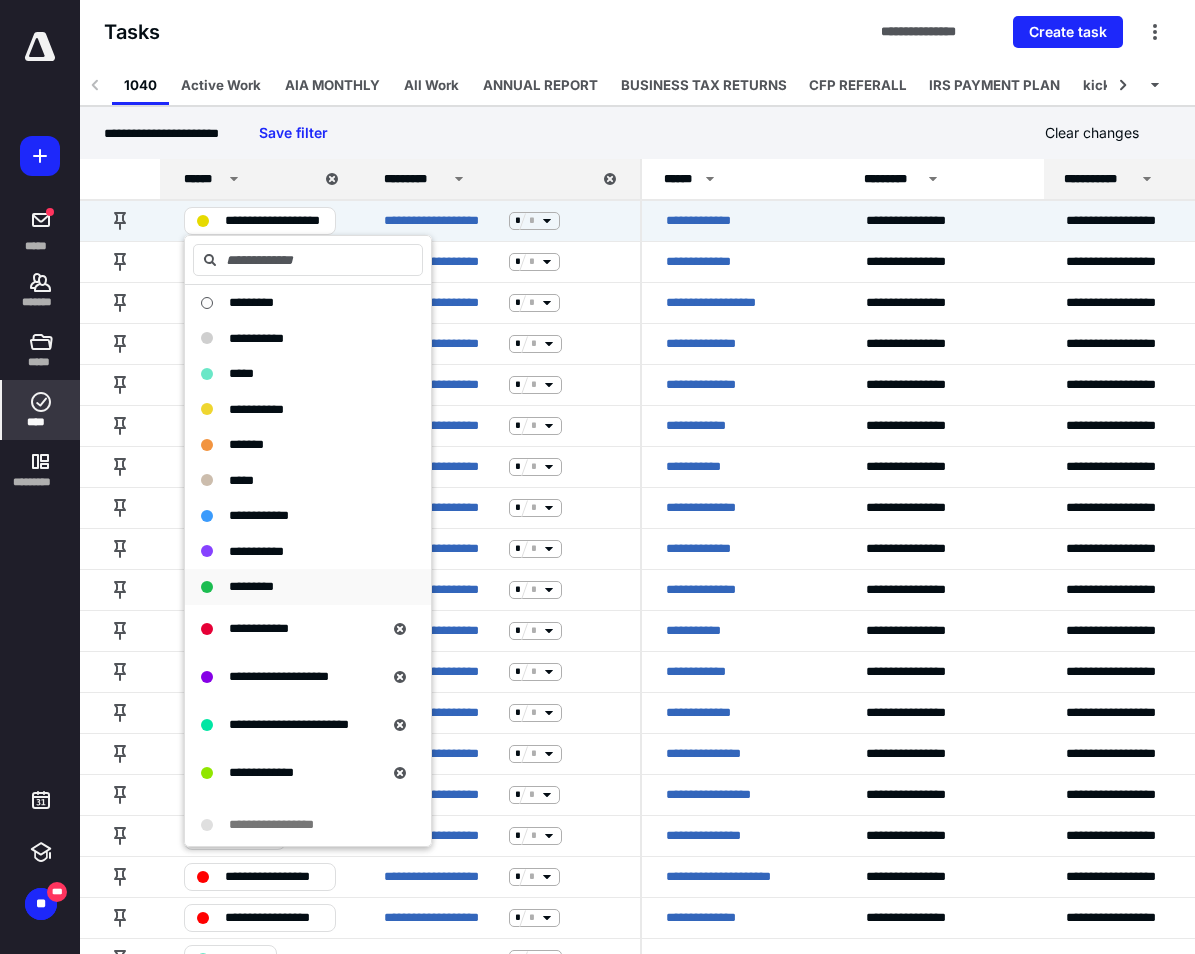 click on "*********" at bounding box center [251, 586] 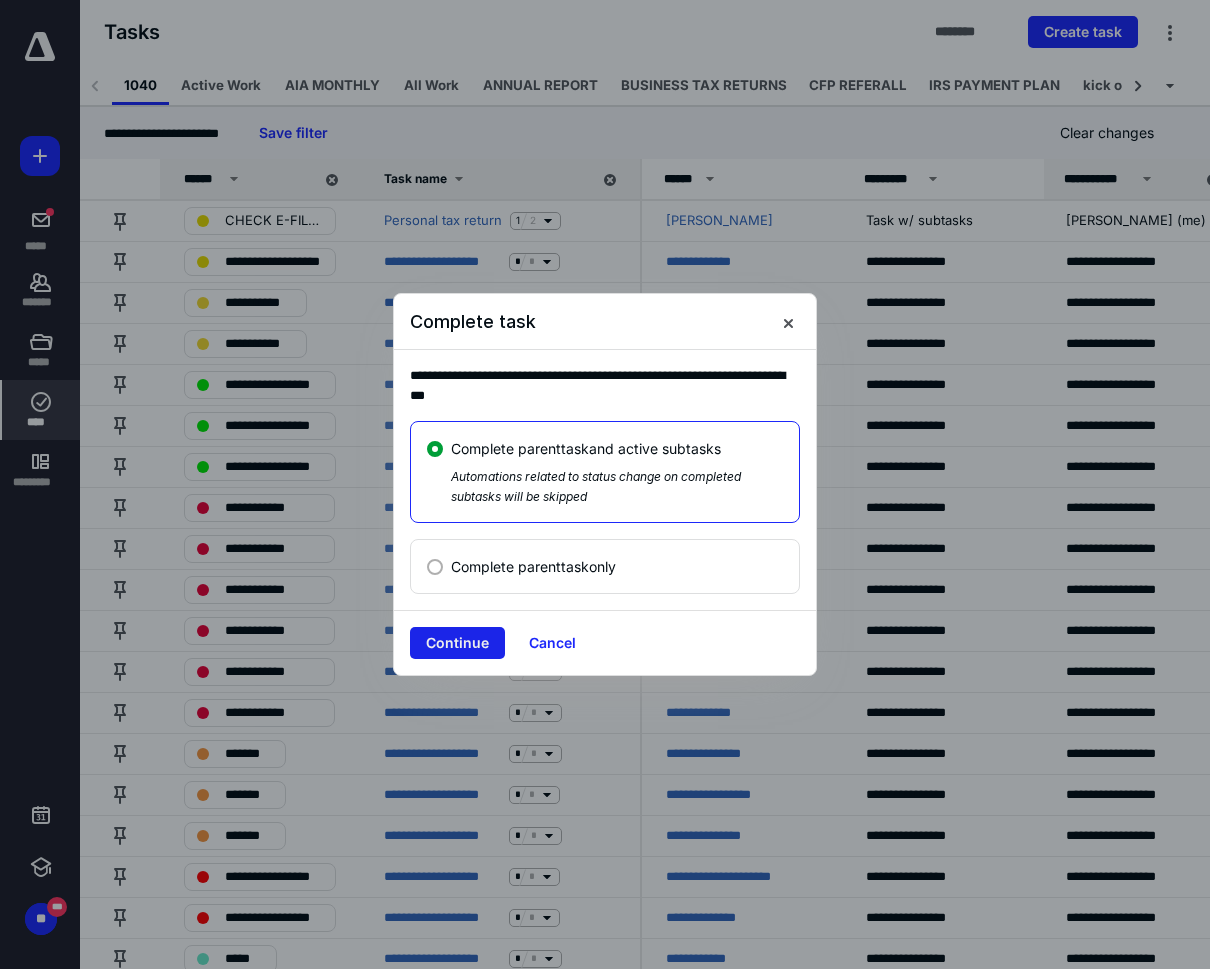 click on "Continue" at bounding box center [457, 643] 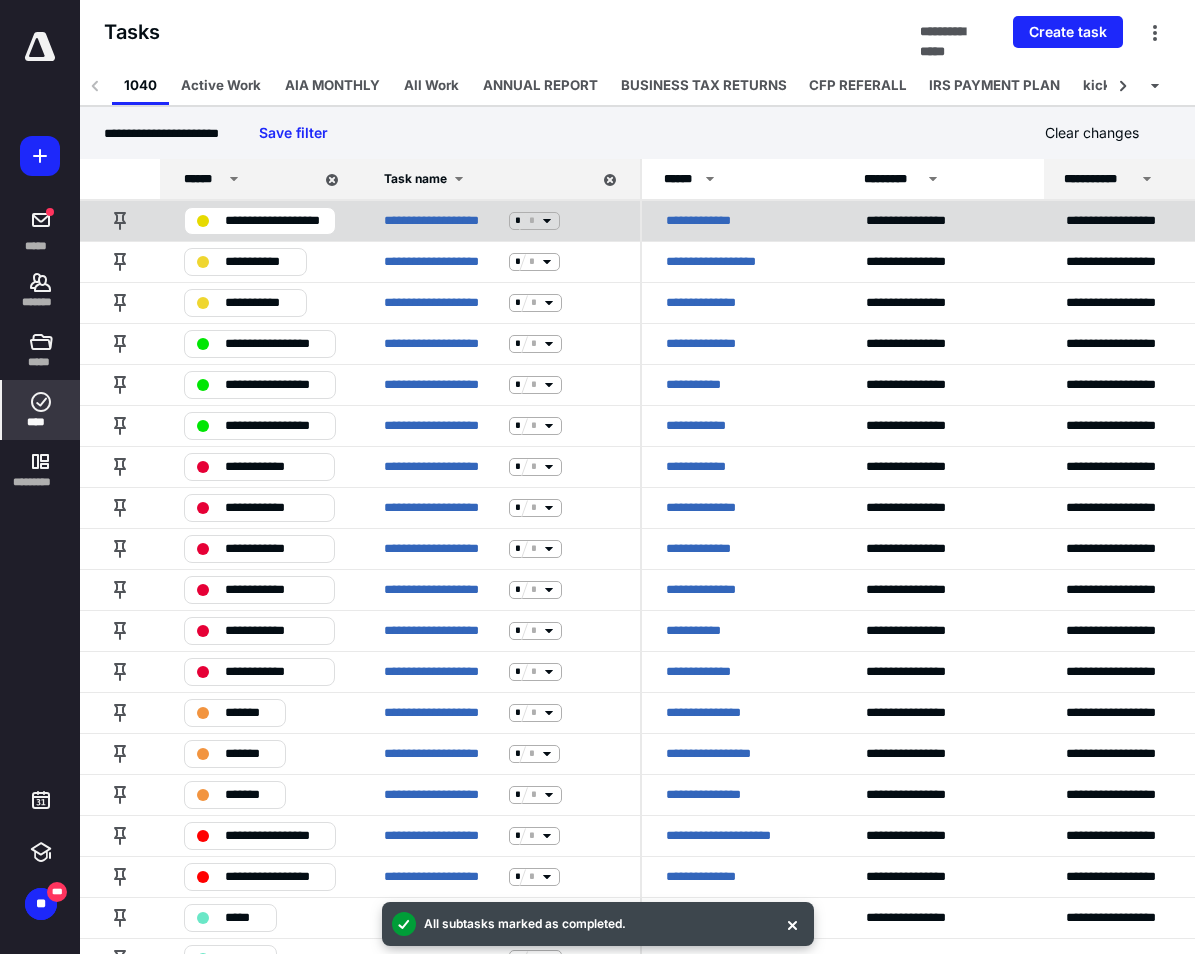click on "**********" at bounding box center [274, 221] 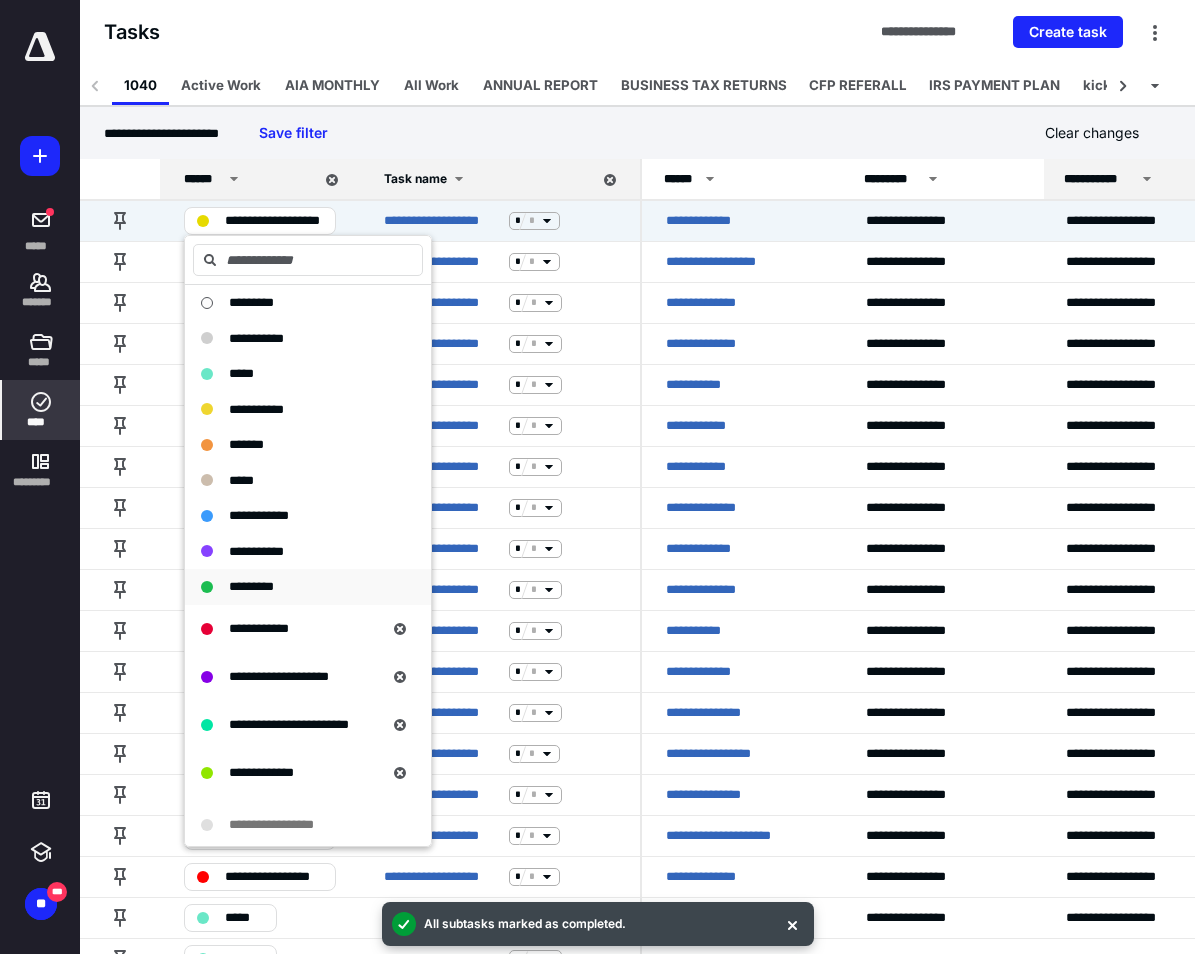 click on "*********" at bounding box center (251, 586) 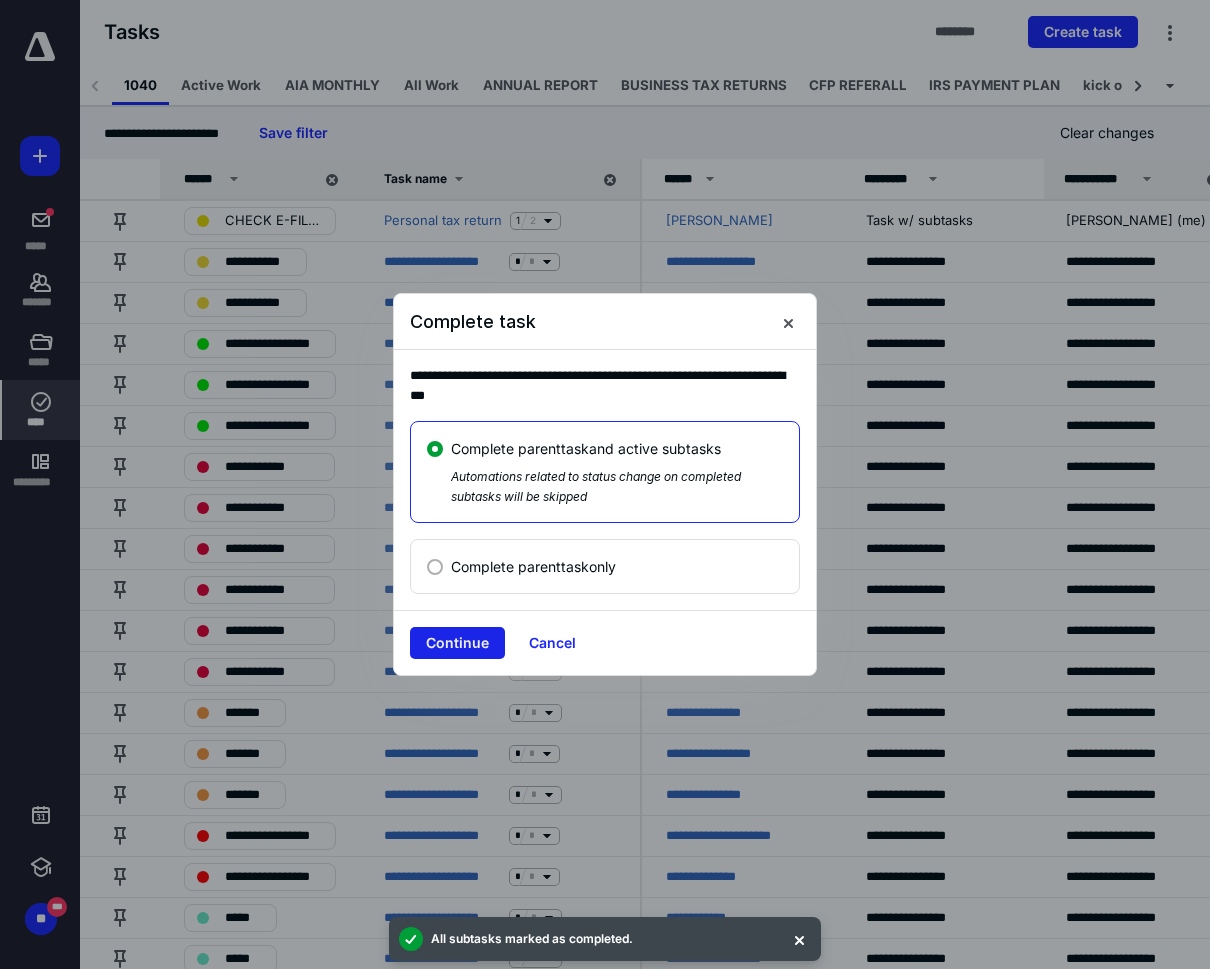click on "Continue" at bounding box center [457, 643] 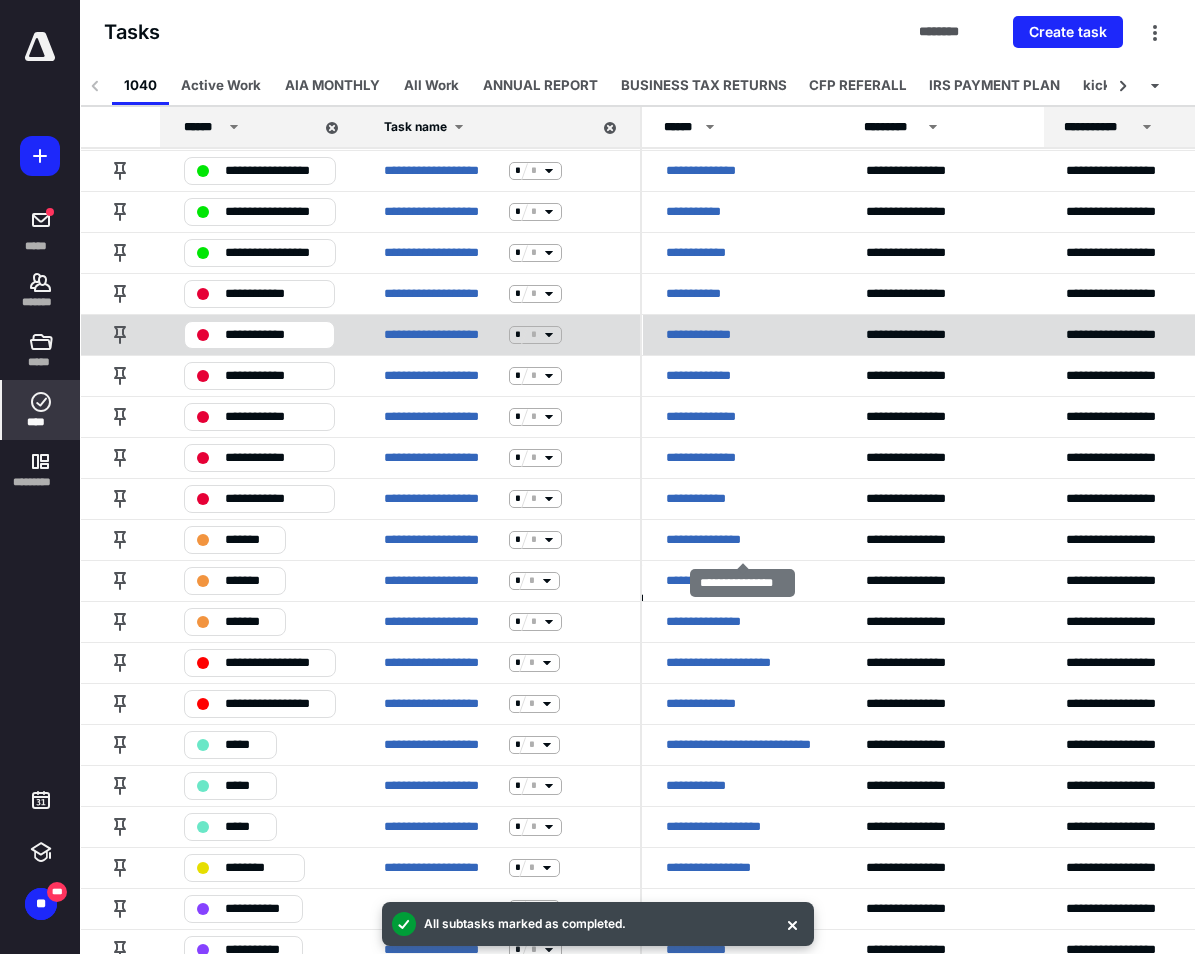 scroll, scrollTop: 0, scrollLeft: 0, axis: both 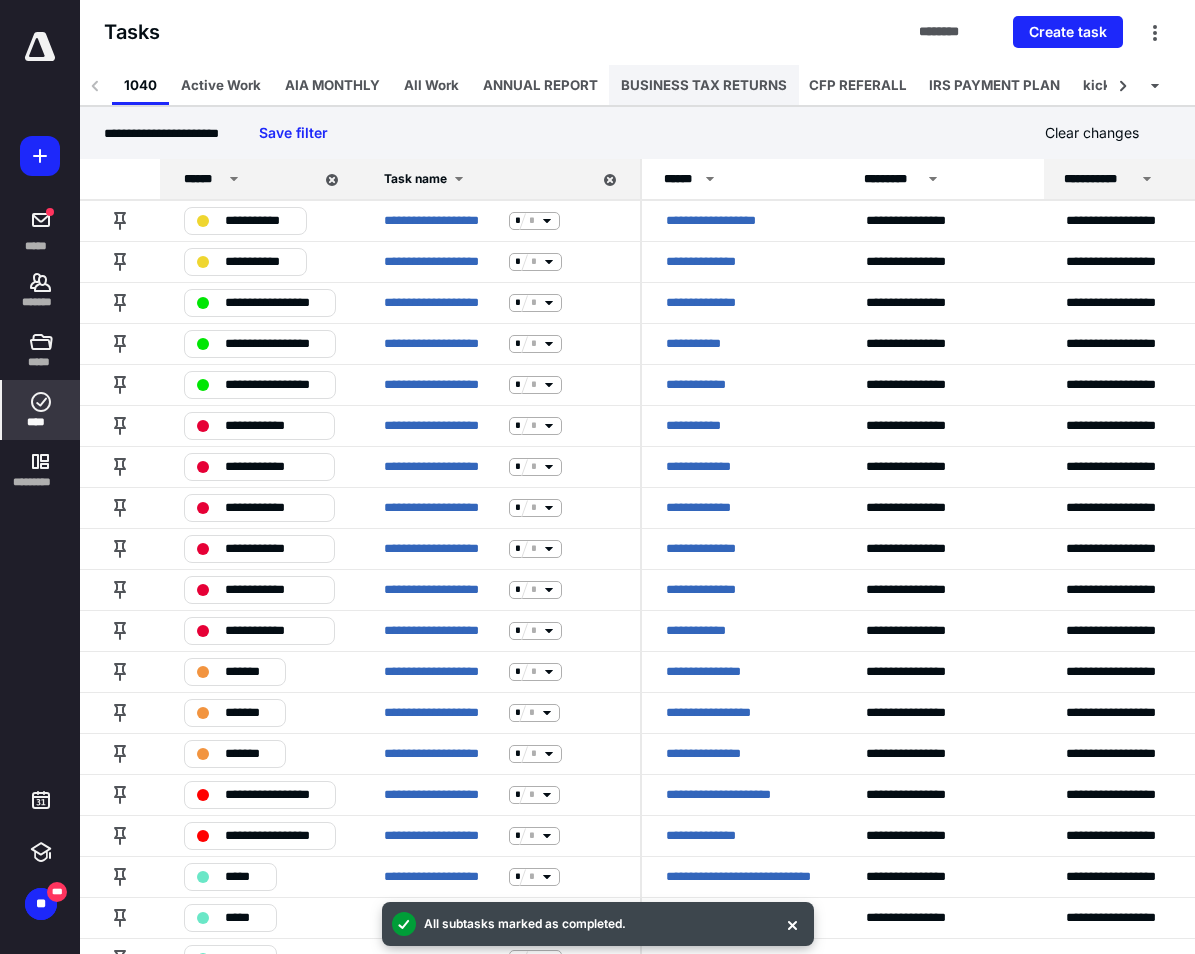 click on "BUSINESS TAX RETURNS" at bounding box center (704, 85) 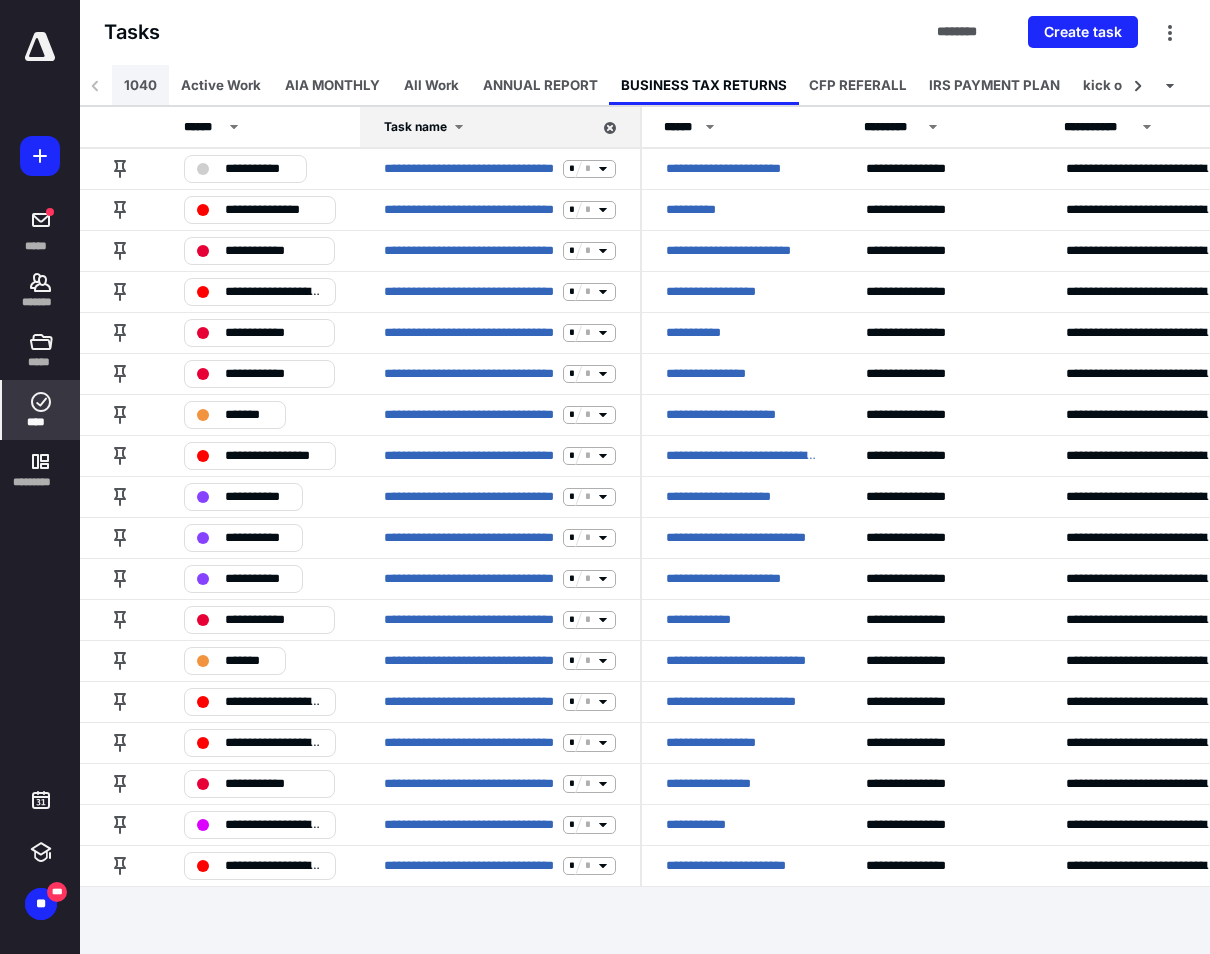 click on "1040" at bounding box center [140, 85] 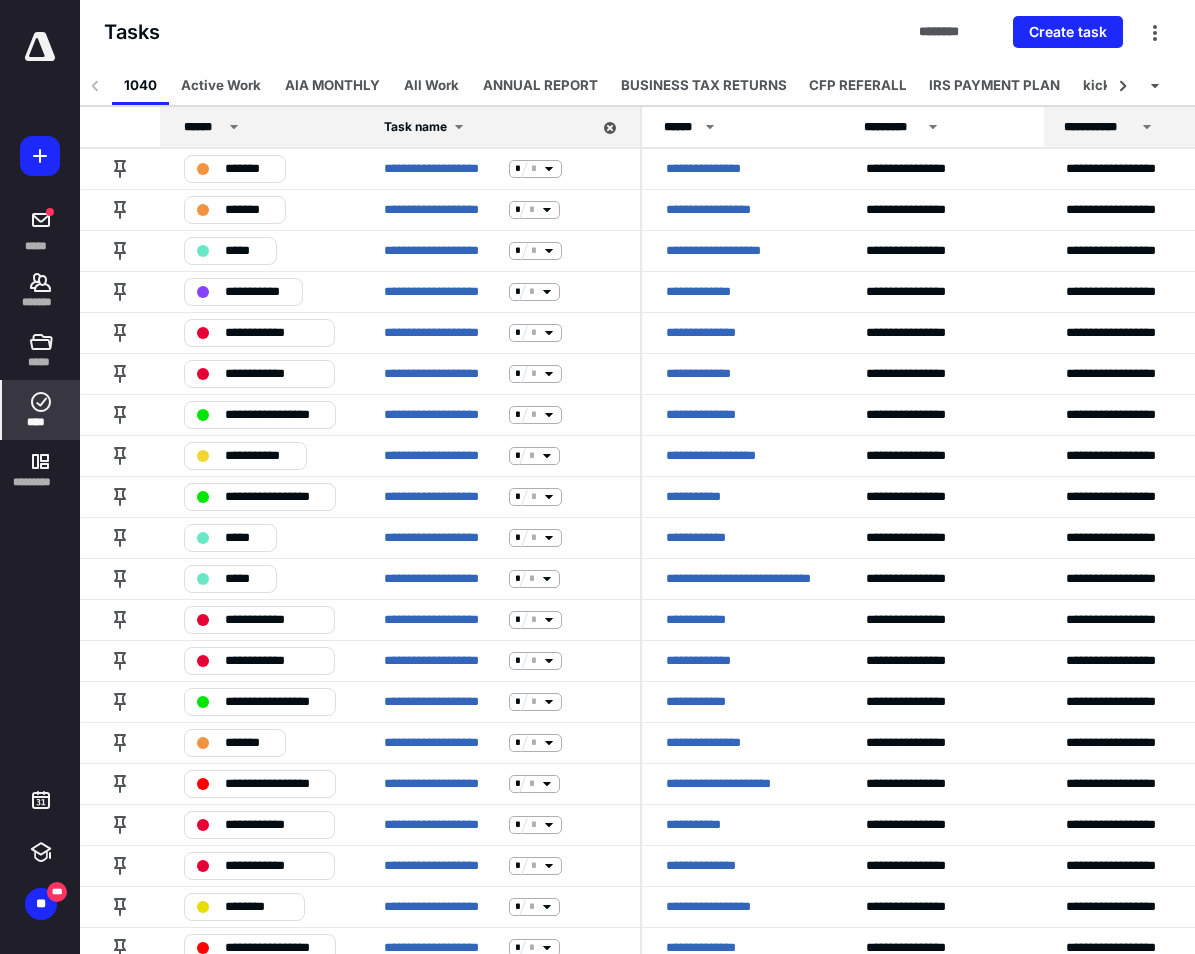 click on "******" at bounding box center (203, 127) 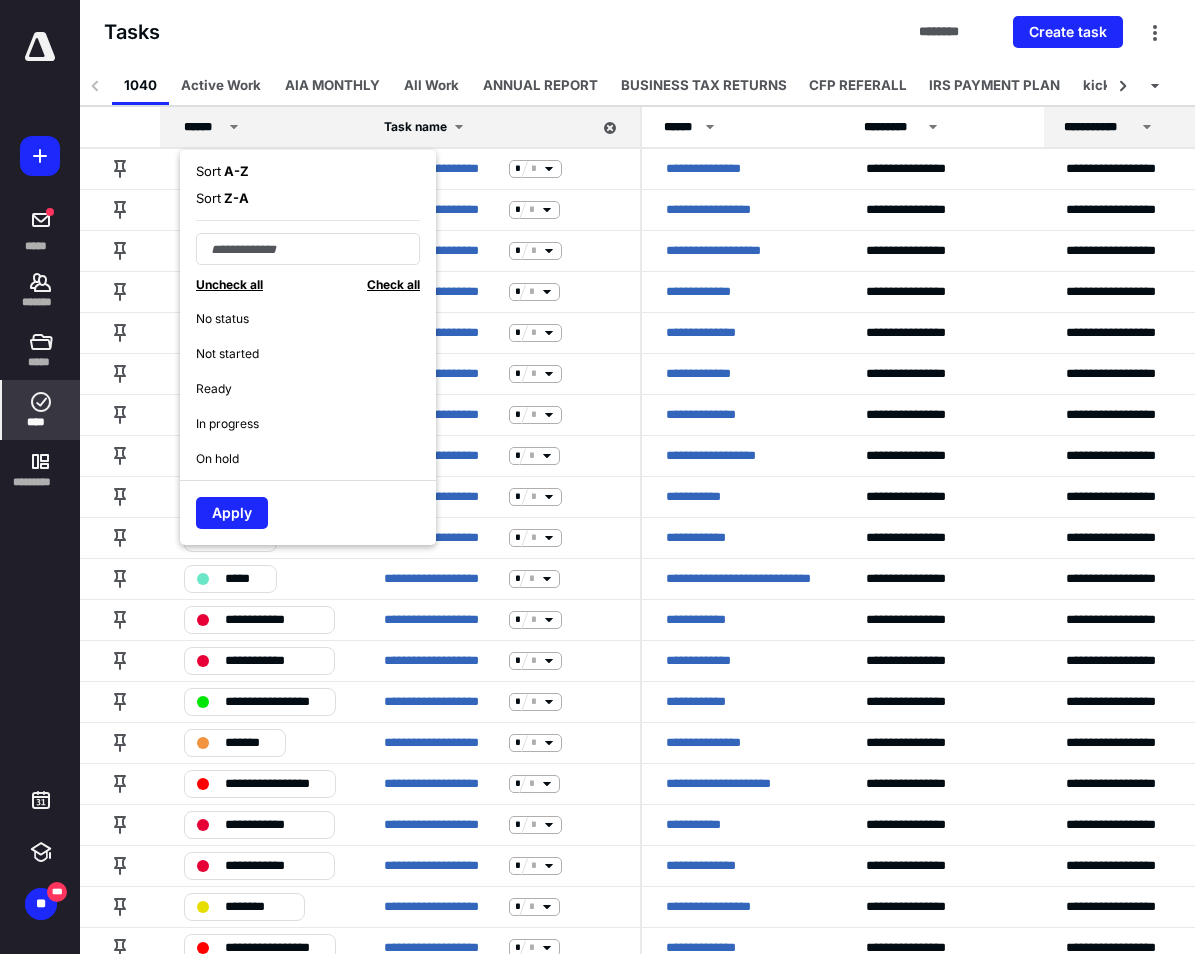 drag, startPoint x: 217, startPoint y: 168, endPoint x: 266, endPoint y: 213, distance: 66.52819 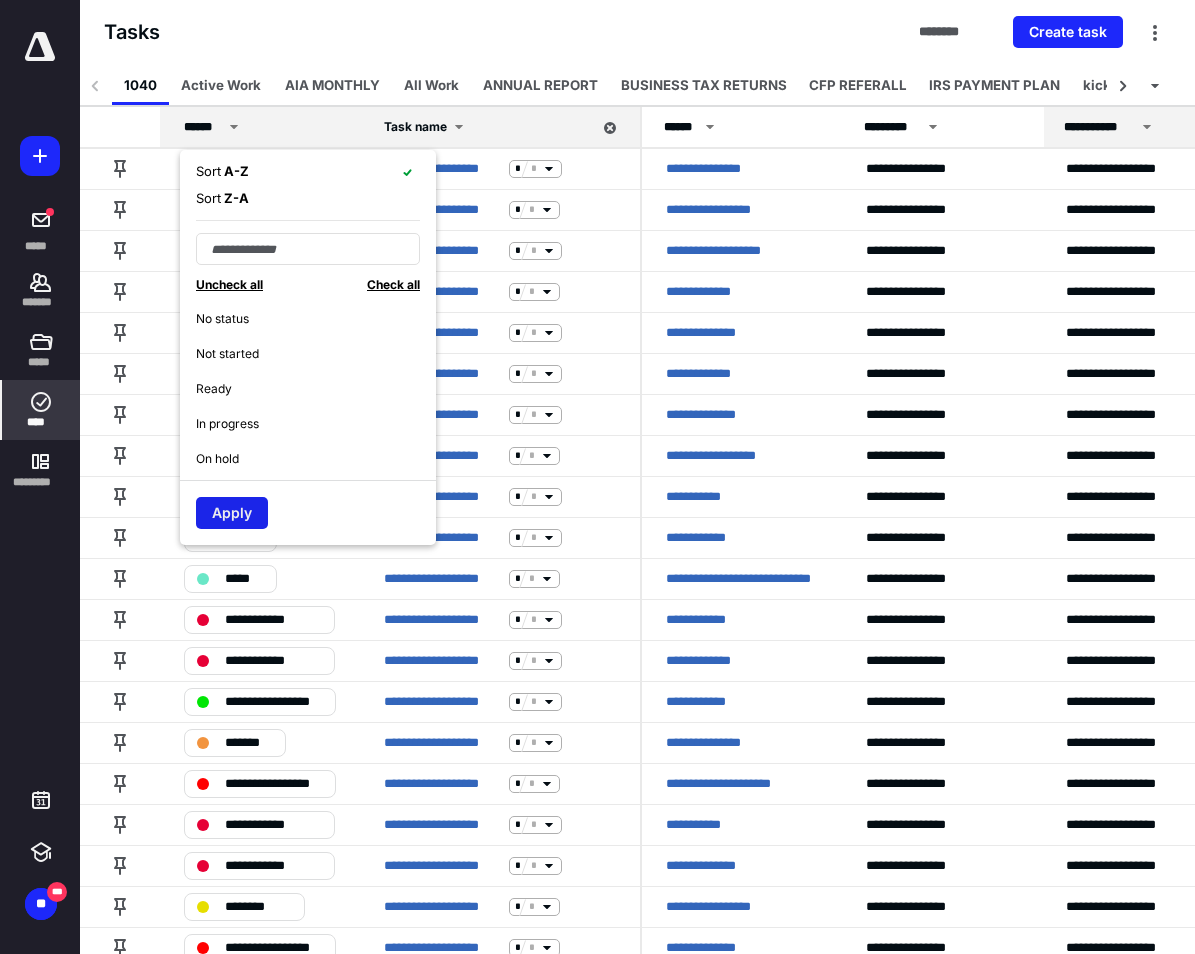 click on "Apply" at bounding box center [232, 513] 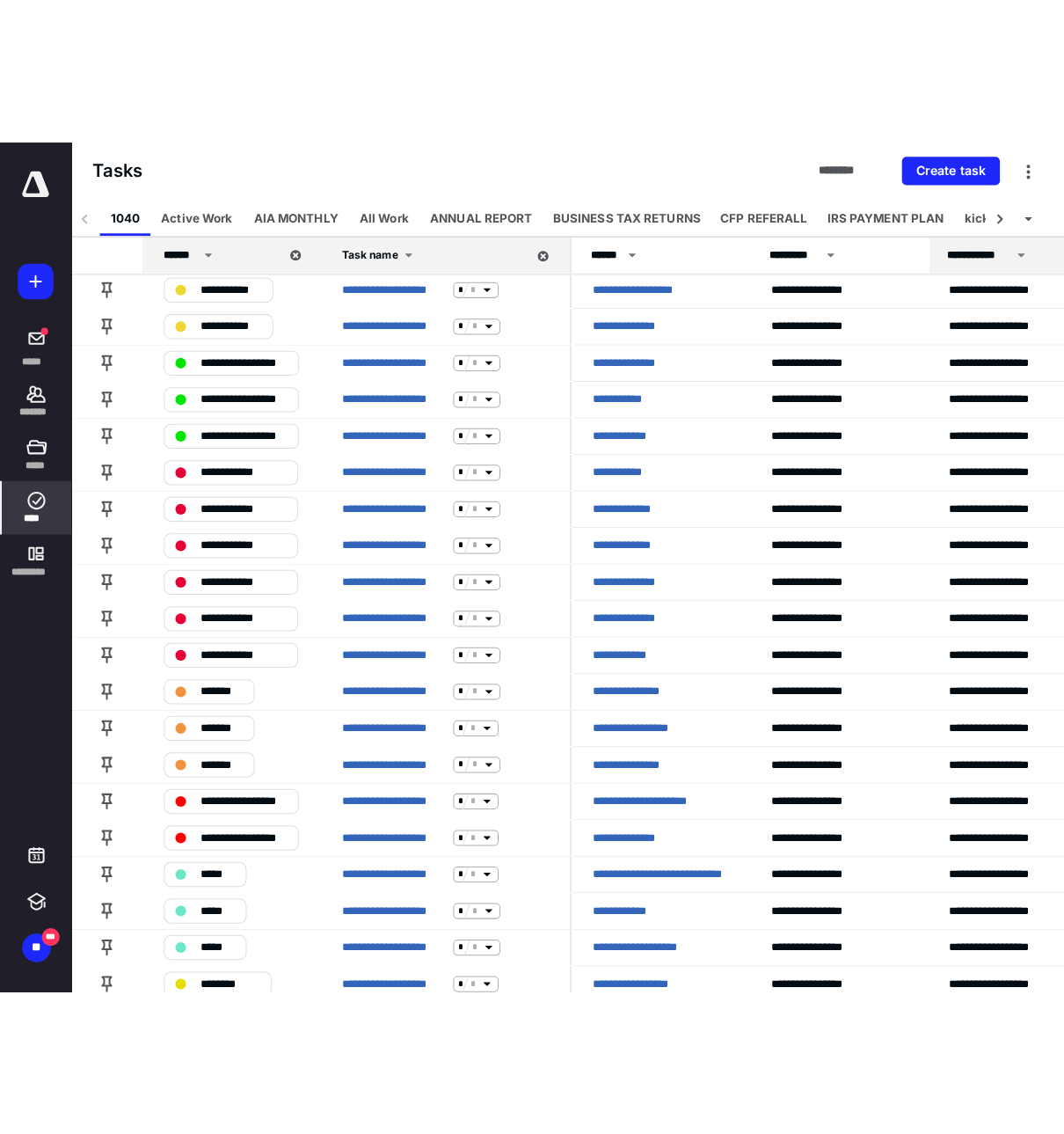 scroll, scrollTop: 0, scrollLeft: 0, axis: both 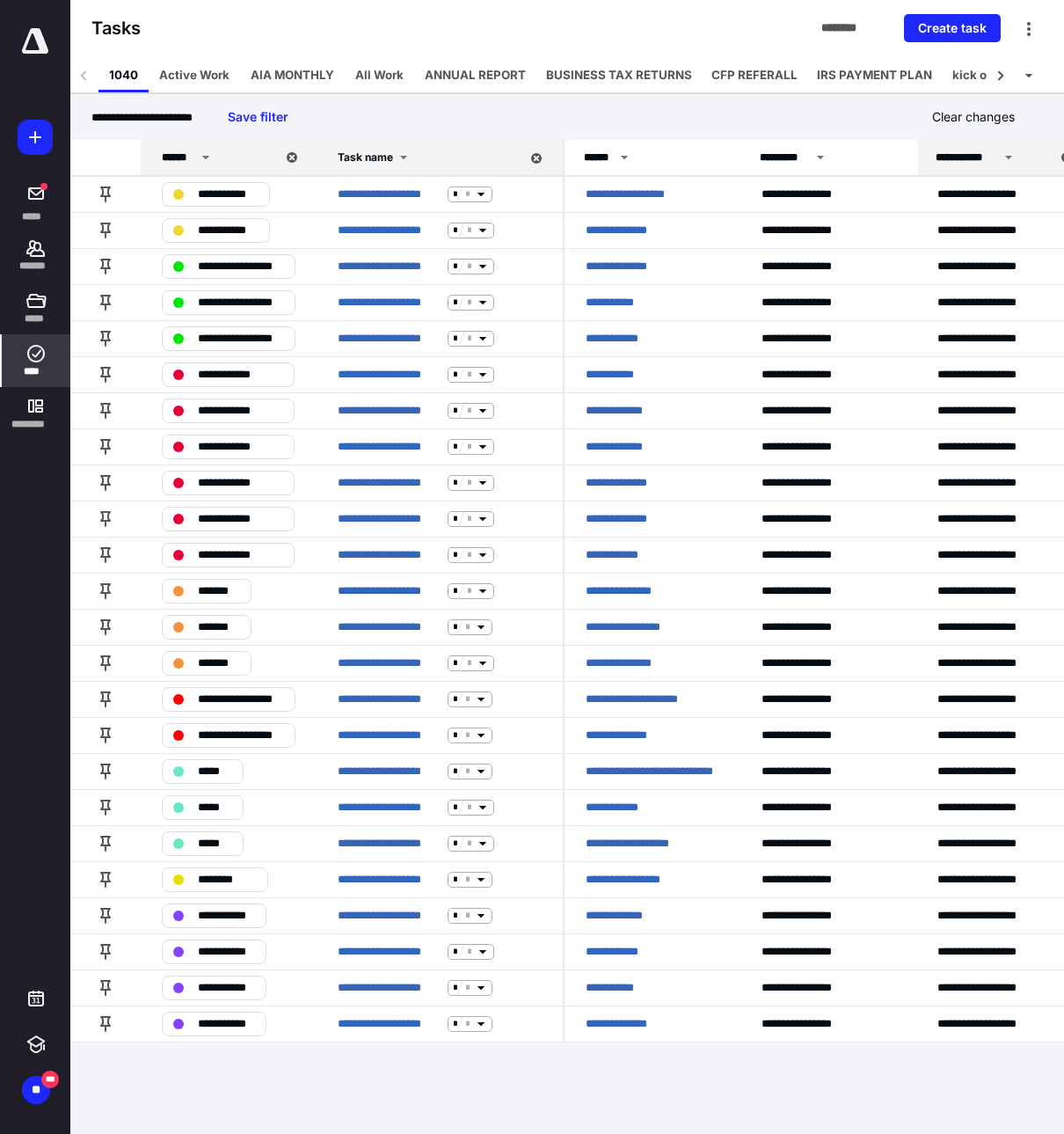 click 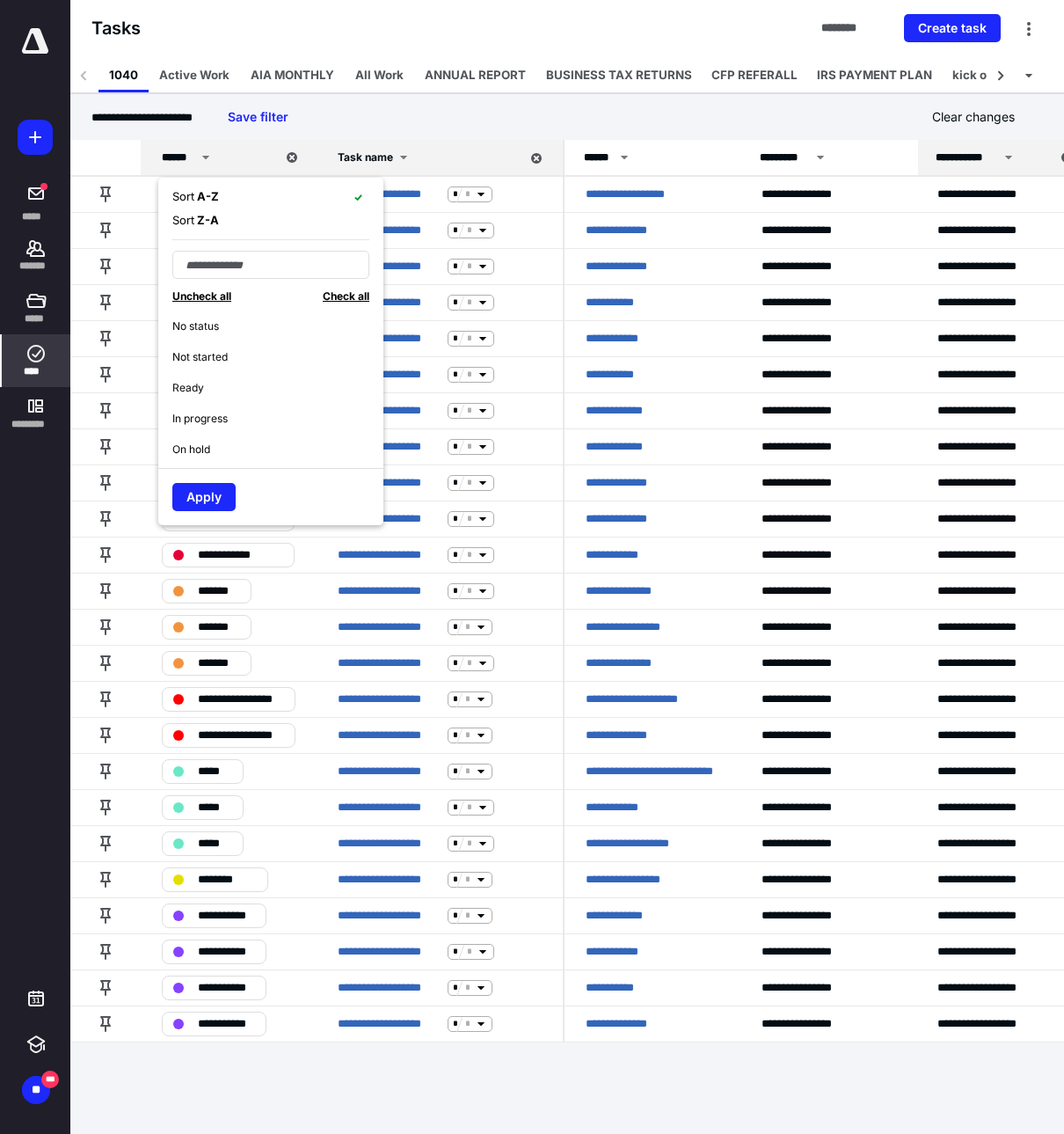 click on "Check all" at bounding box center (346, 296) 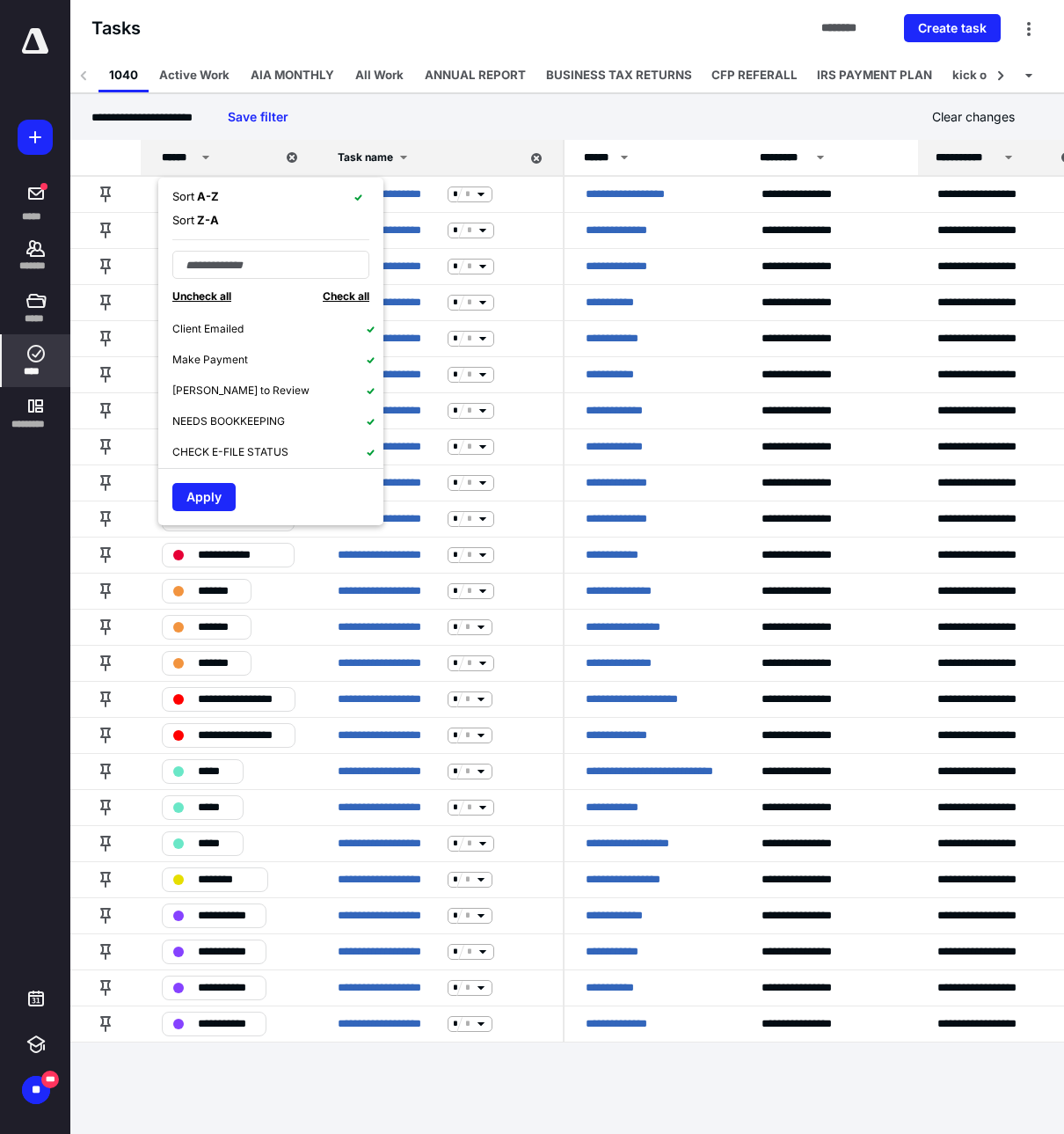 scroll, scrollTop: 1201, scrollLeft: 0, axis: vertical 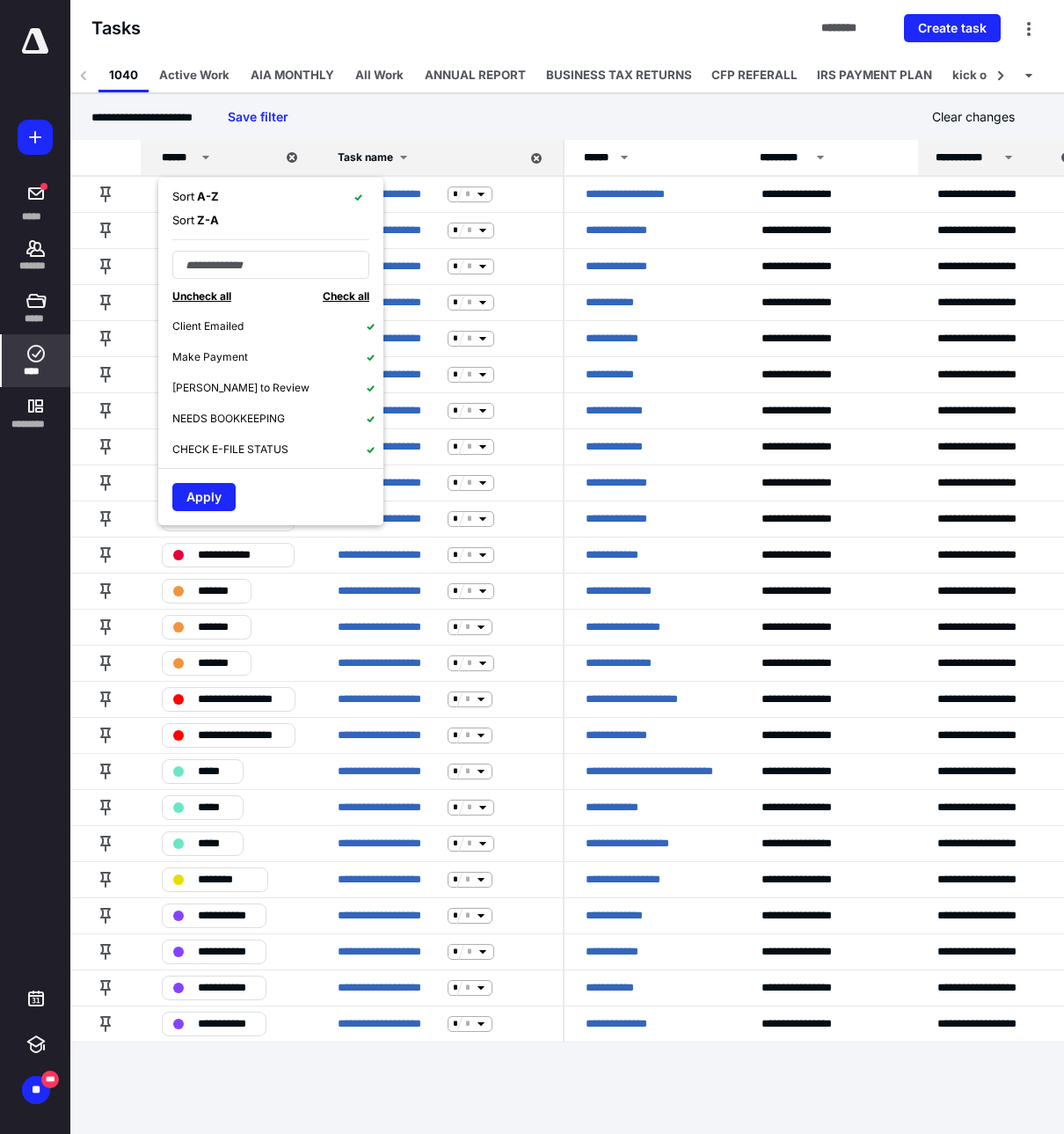 click on "CHECK E-FILE STATUS" at bounding box center [230, 450] 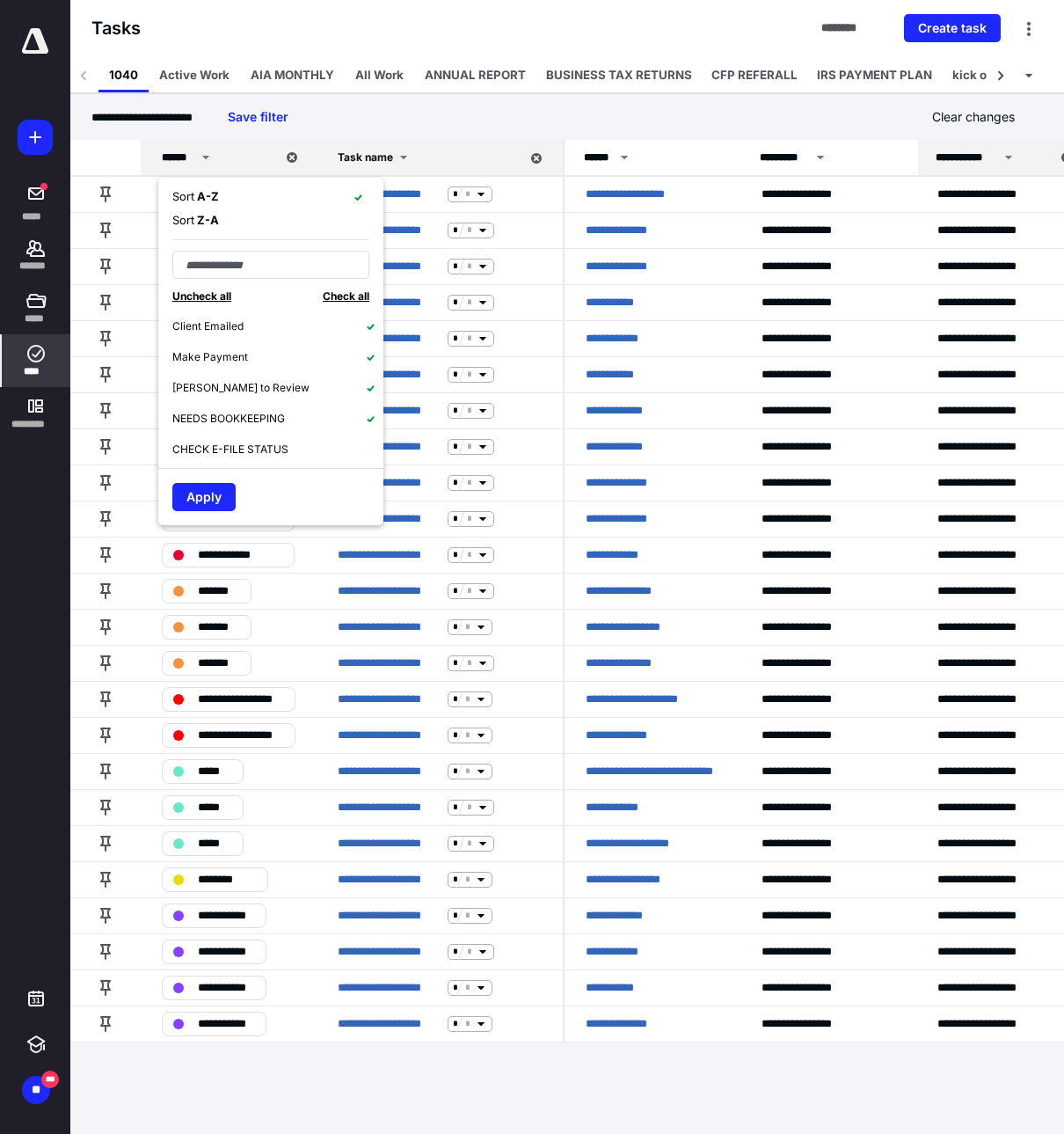 click on "NEEDS BOOKKEEPING" at bounding box center [229, 419] 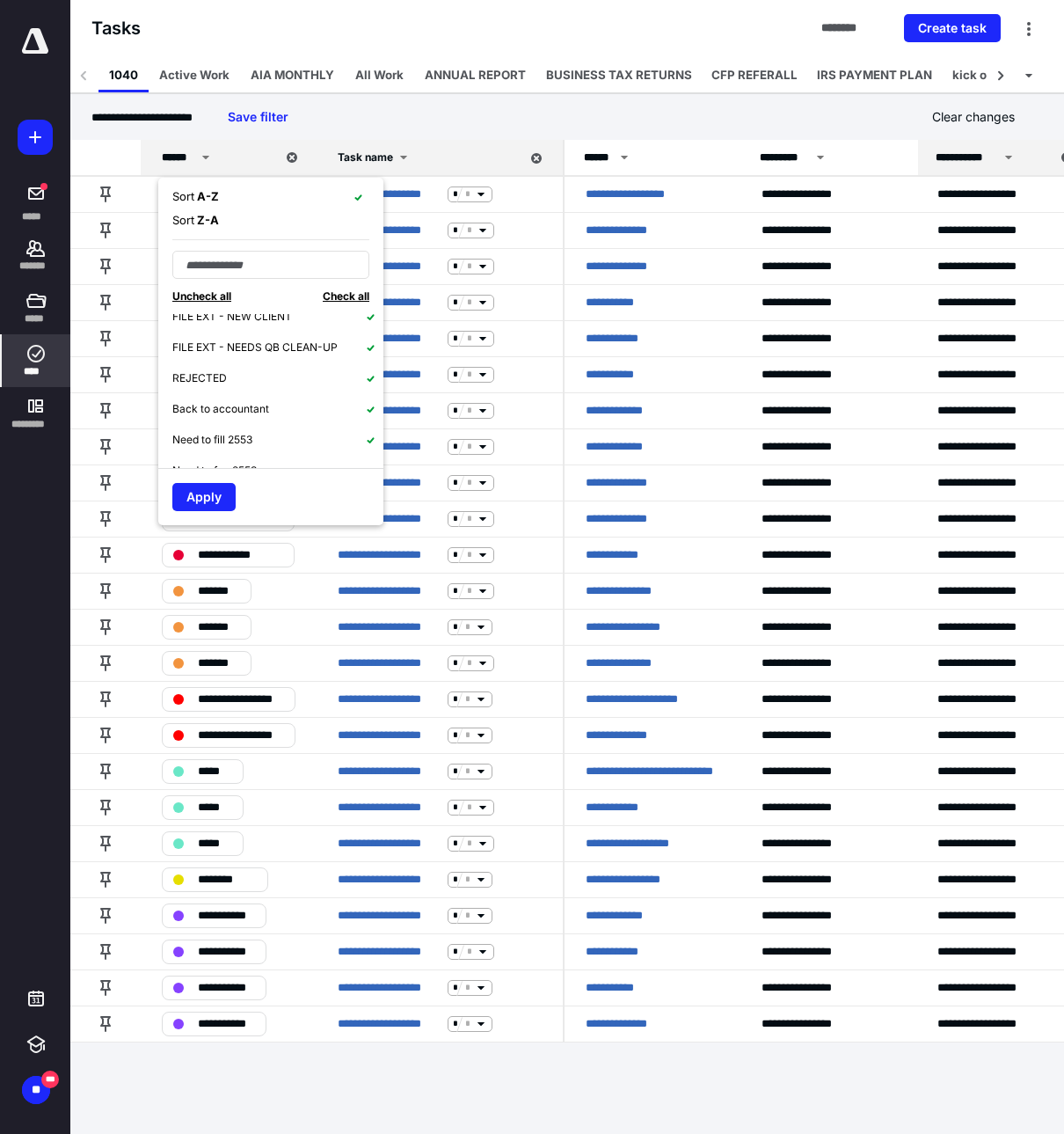 scroll, scrollTop: 1025, scrollLeft: 0, axis: vertical 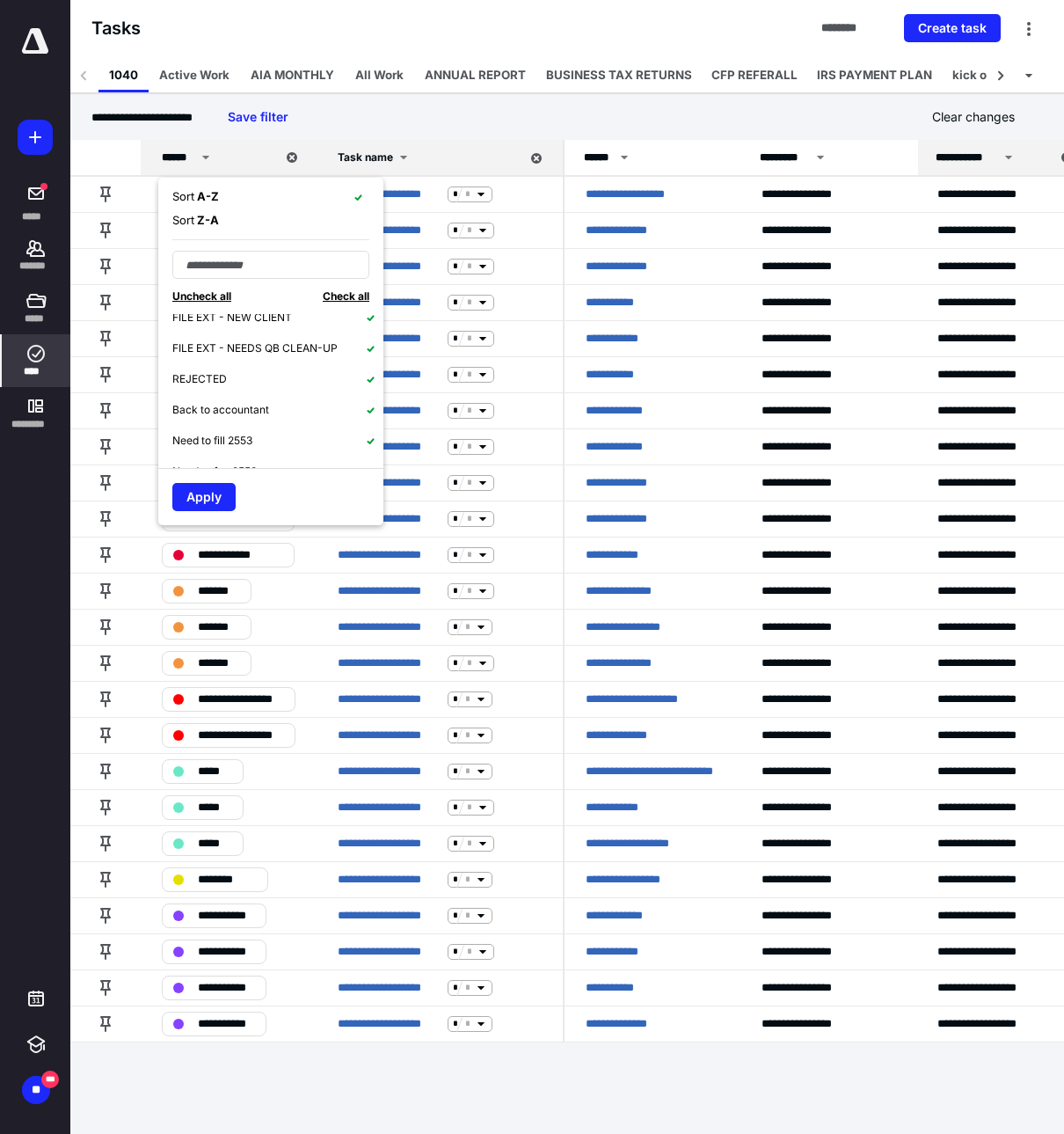 click on "REJECTED" at bounding box center (200, 379) 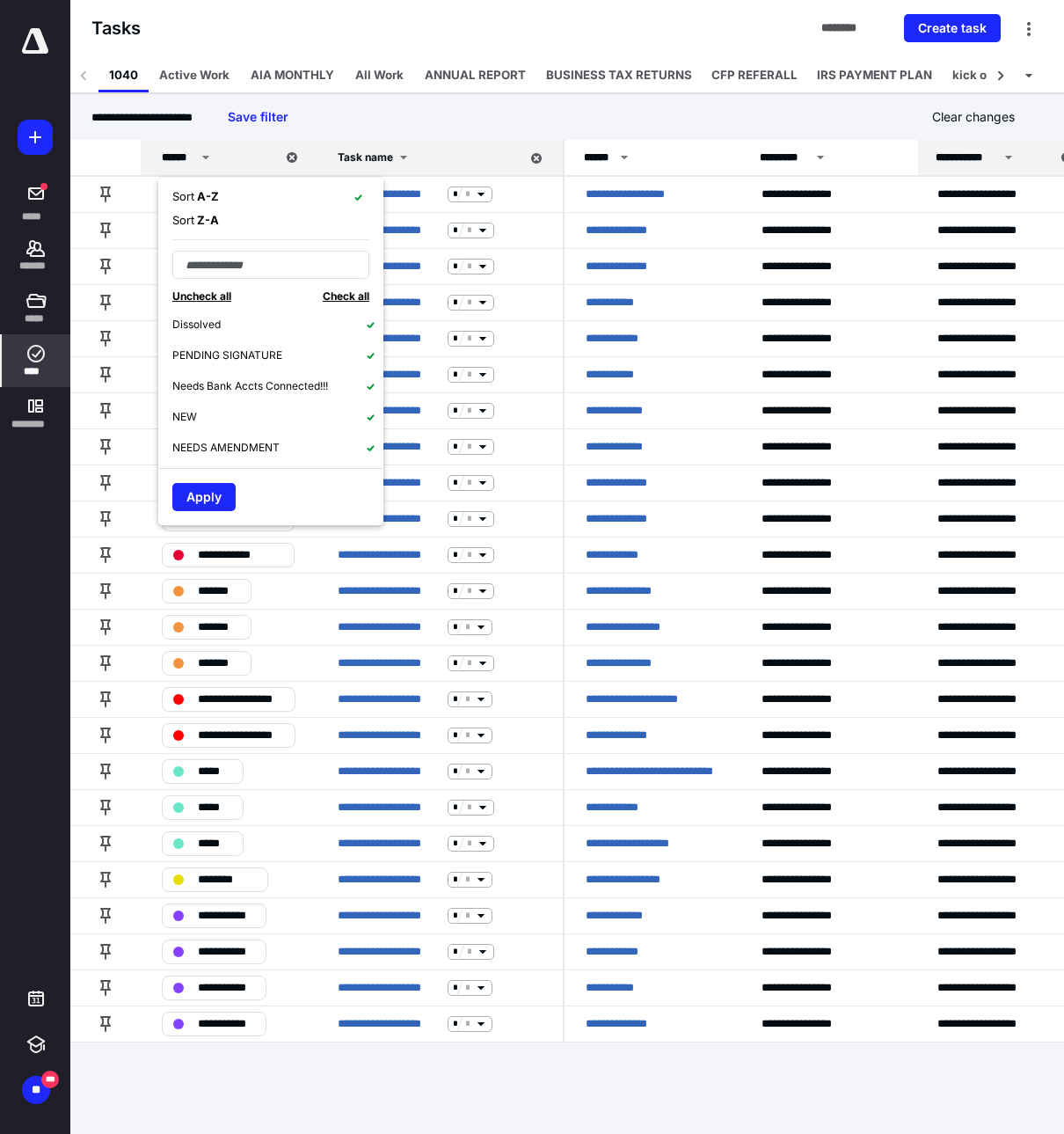 scroll, scrollTop: 761, scrollLeft: 0, axis: vertical 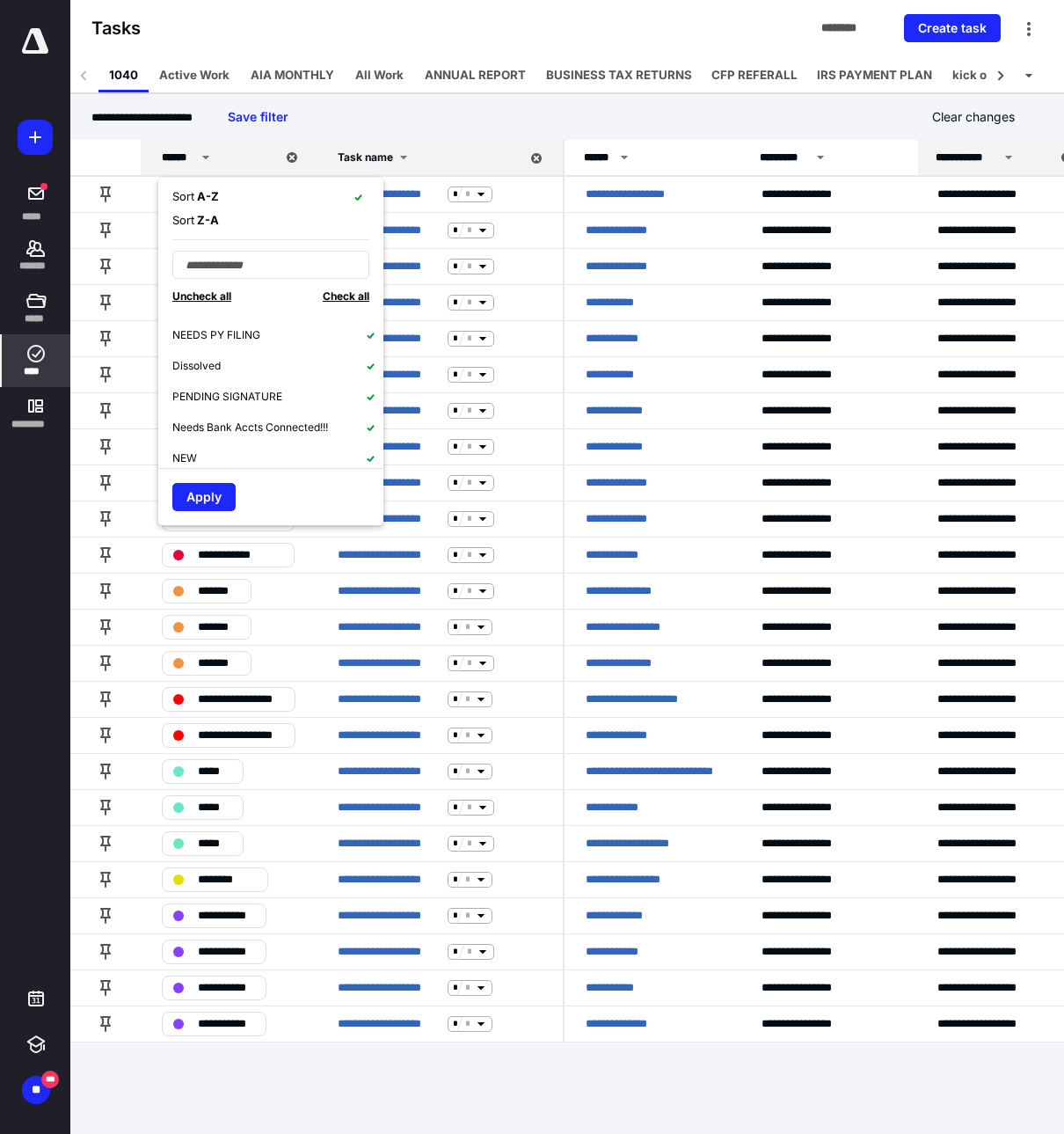 click on "PENDING SIGNATURE" at bounding box center (227, 397) 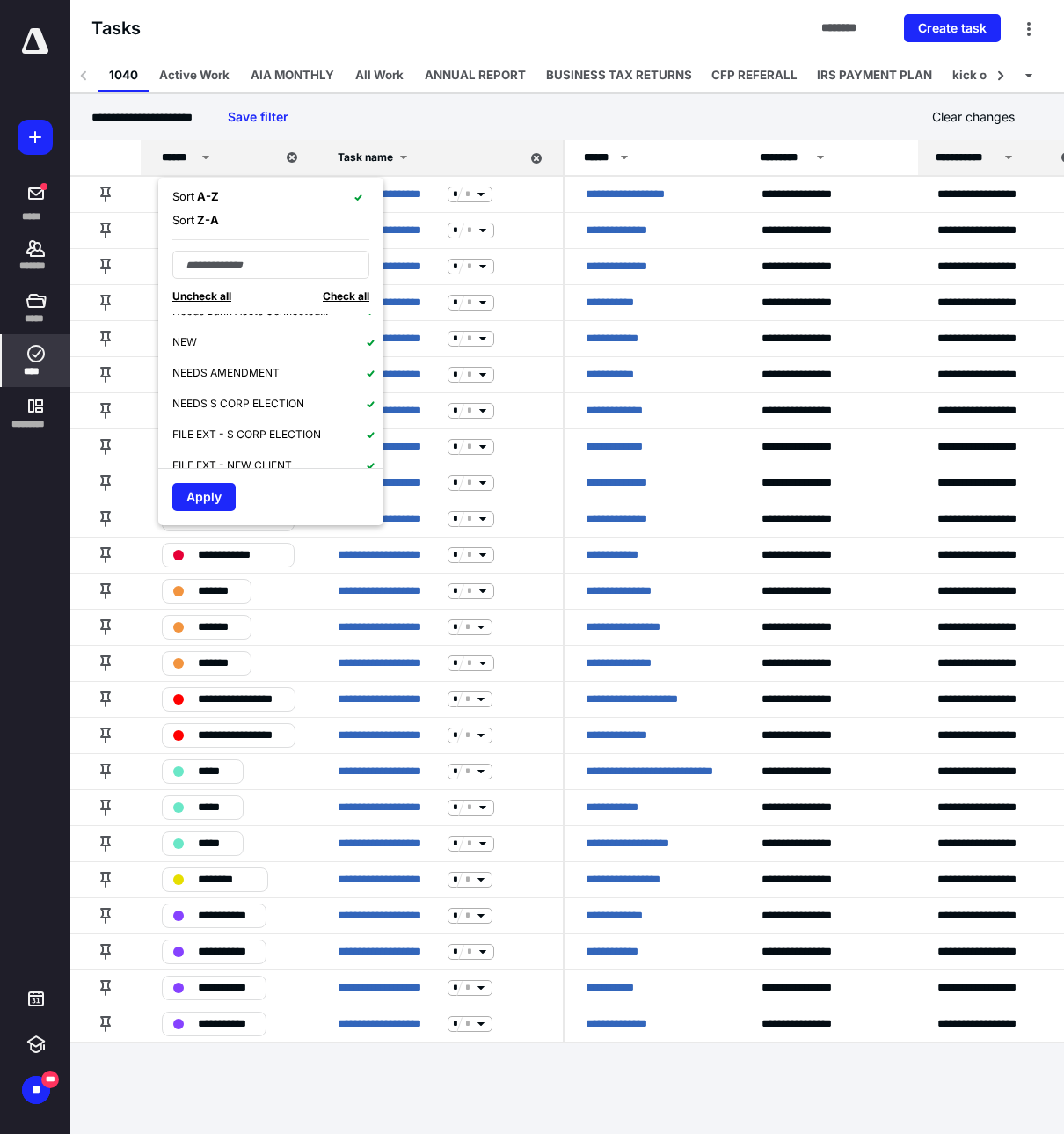 scroll, scrollTop: 880, scrollLeft: 0, axis: vertical 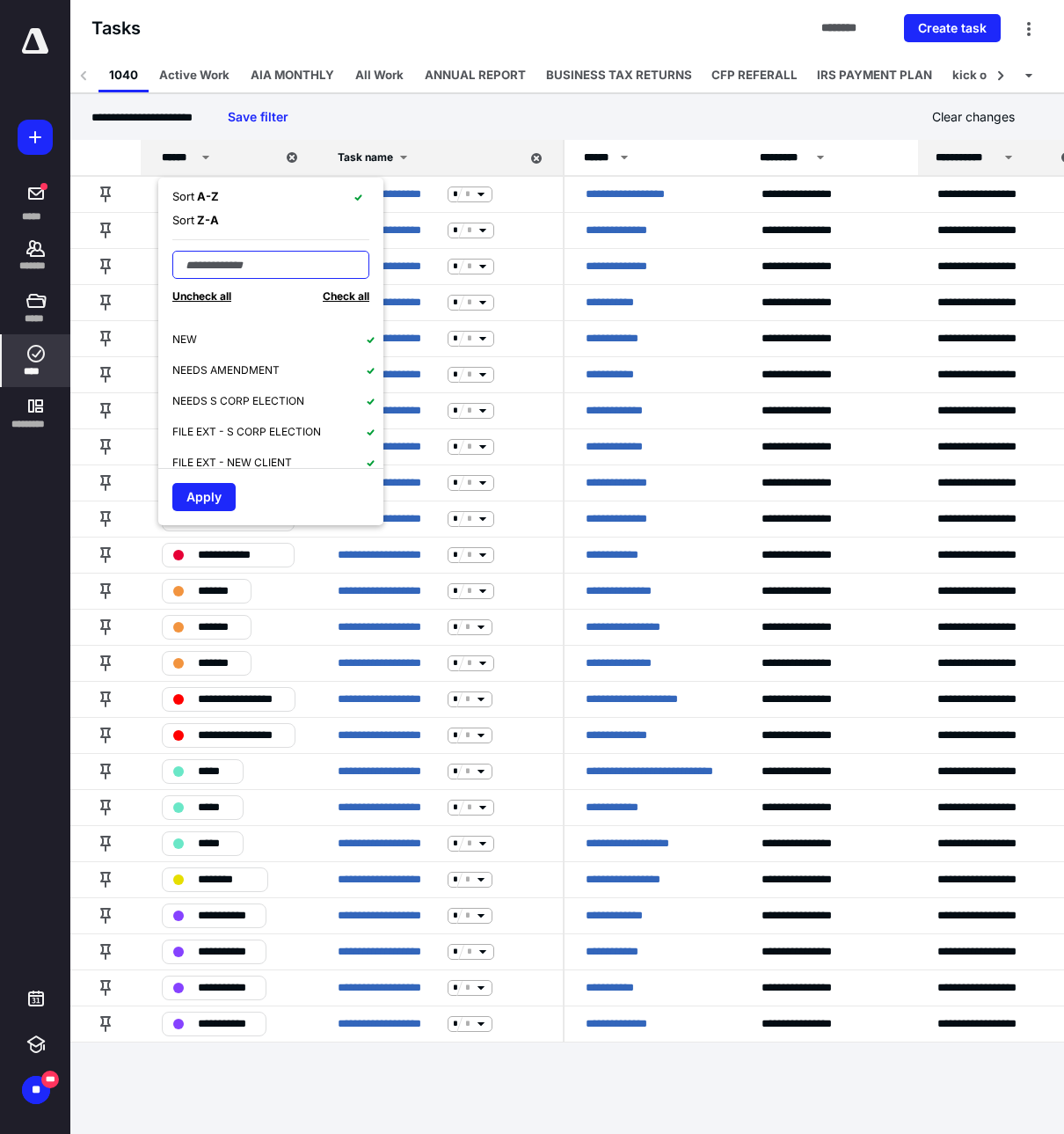 click at bounding box center [271, 265] 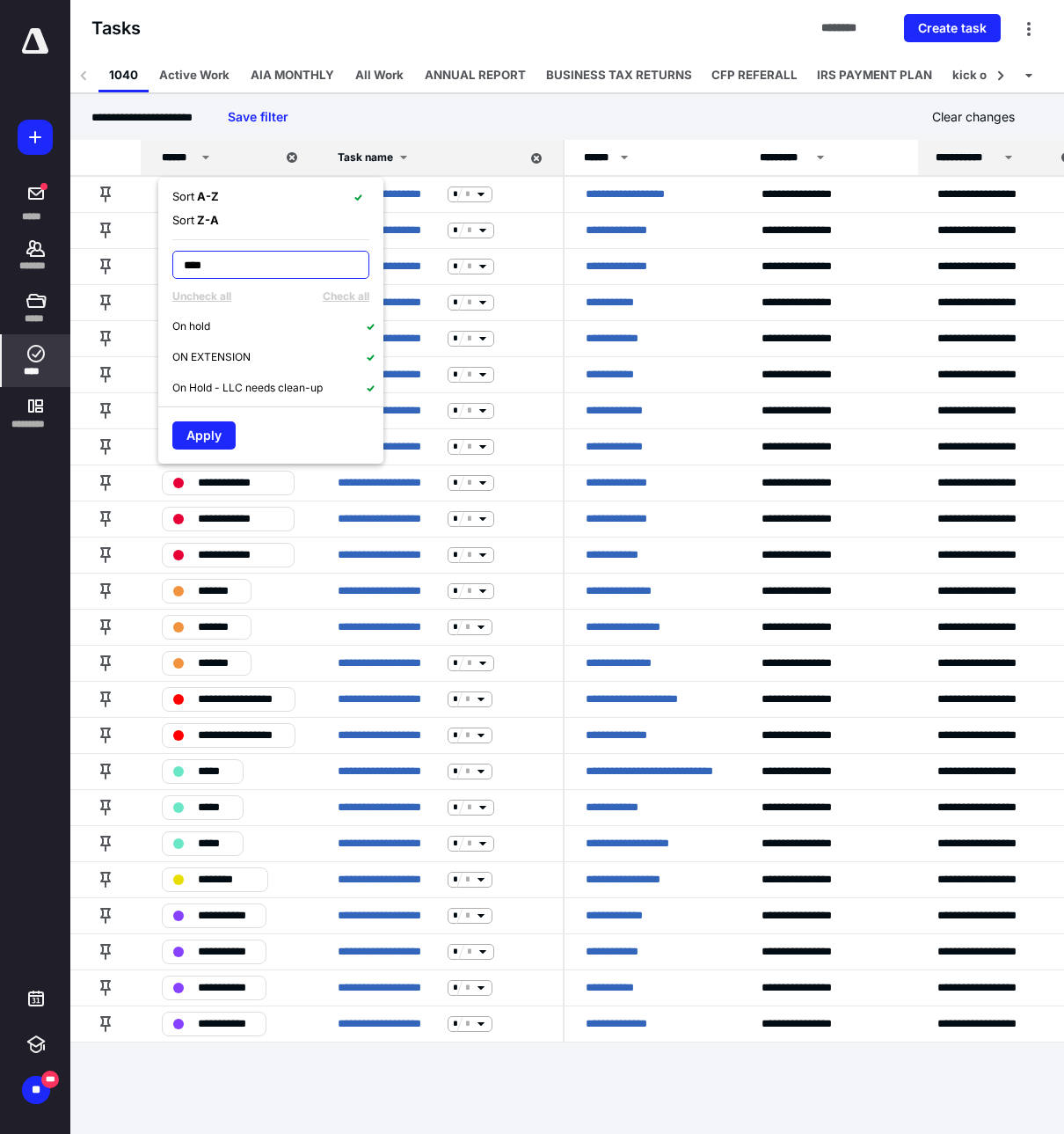 scroll, scrollTop: 0, scrollLeft: 0, axis: both 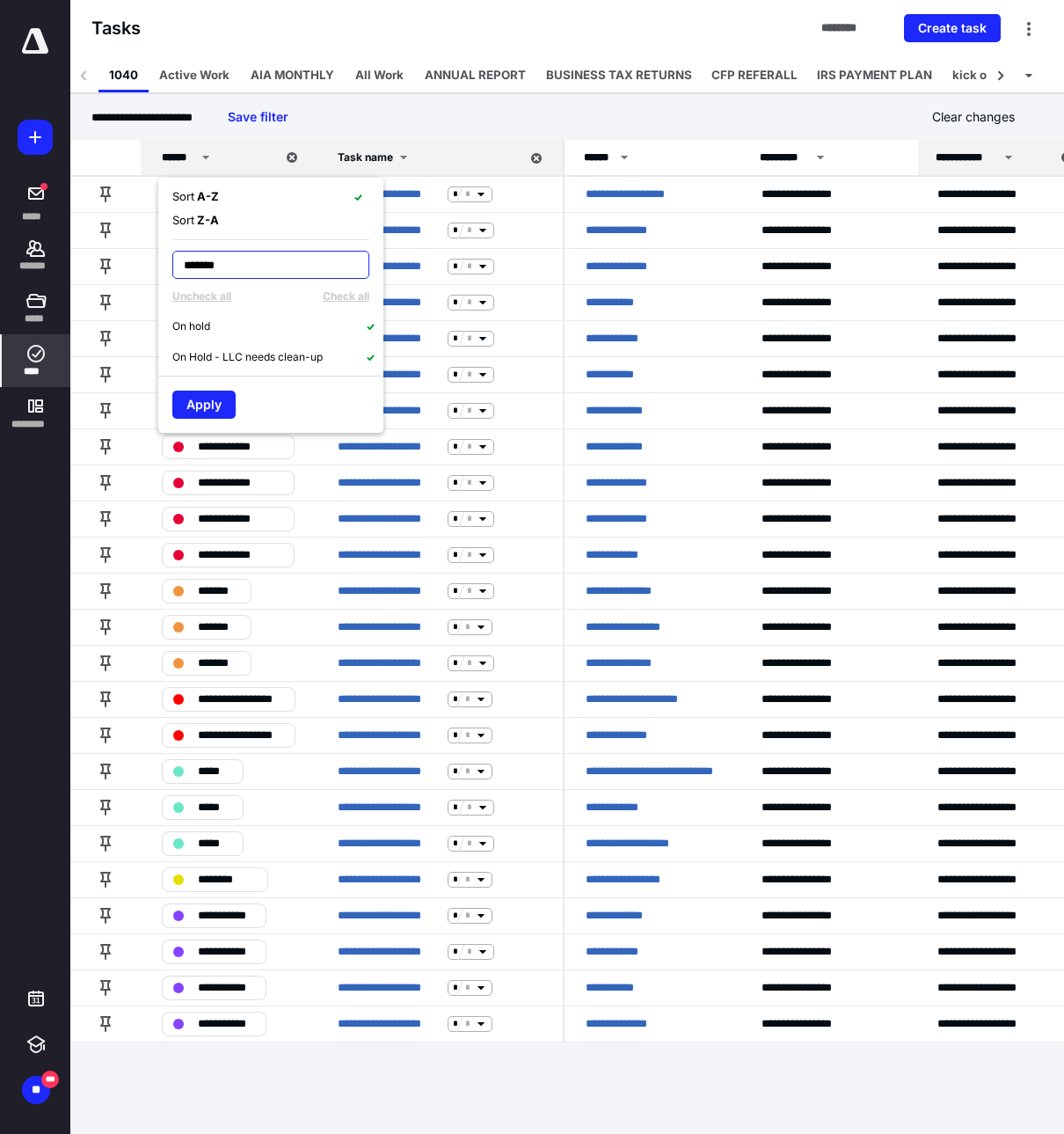 type on "*******" 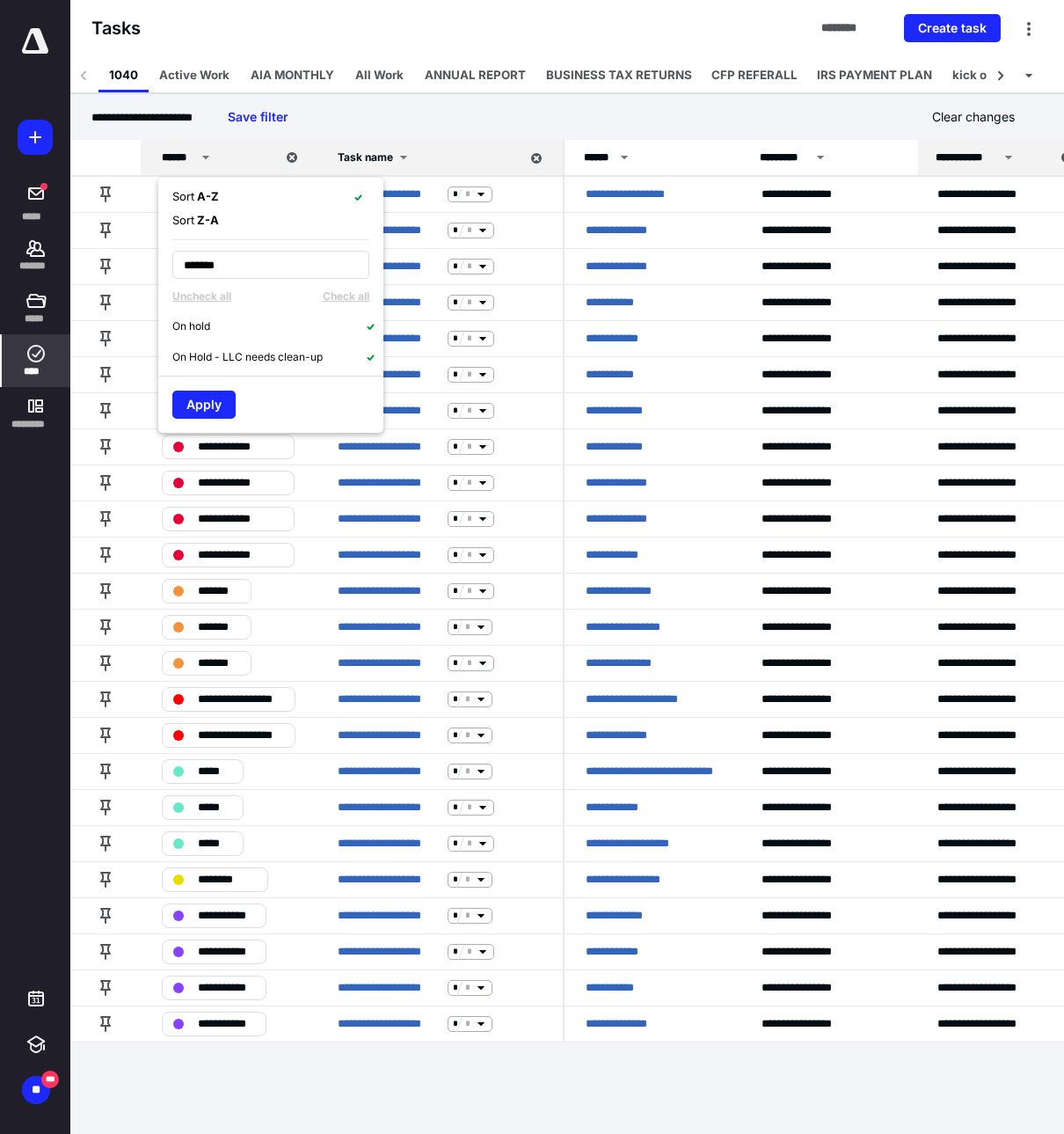 click on "On hold" at bounding box center (191, 326) 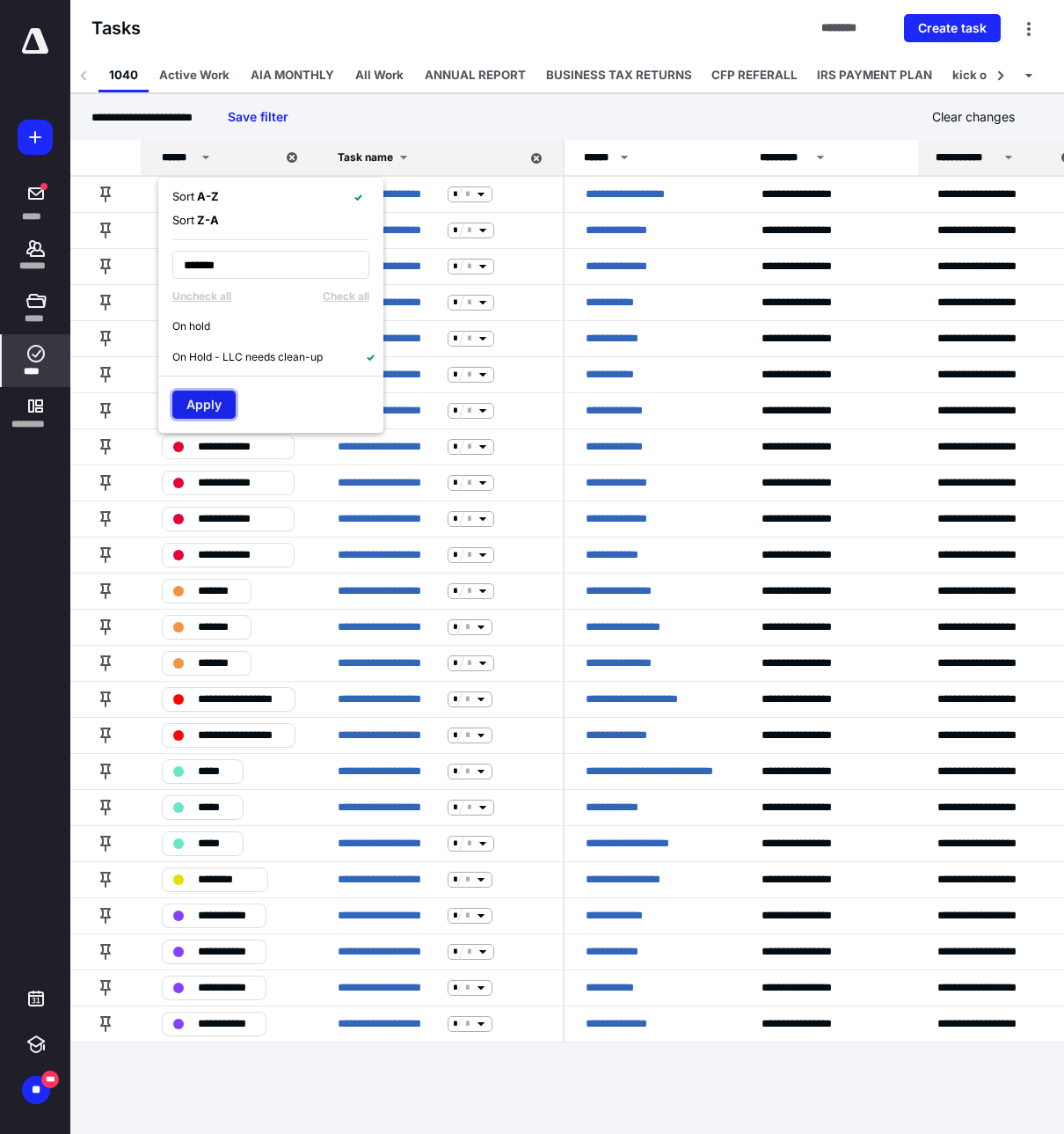 click on "Apply" at bounding box center [204, 405] 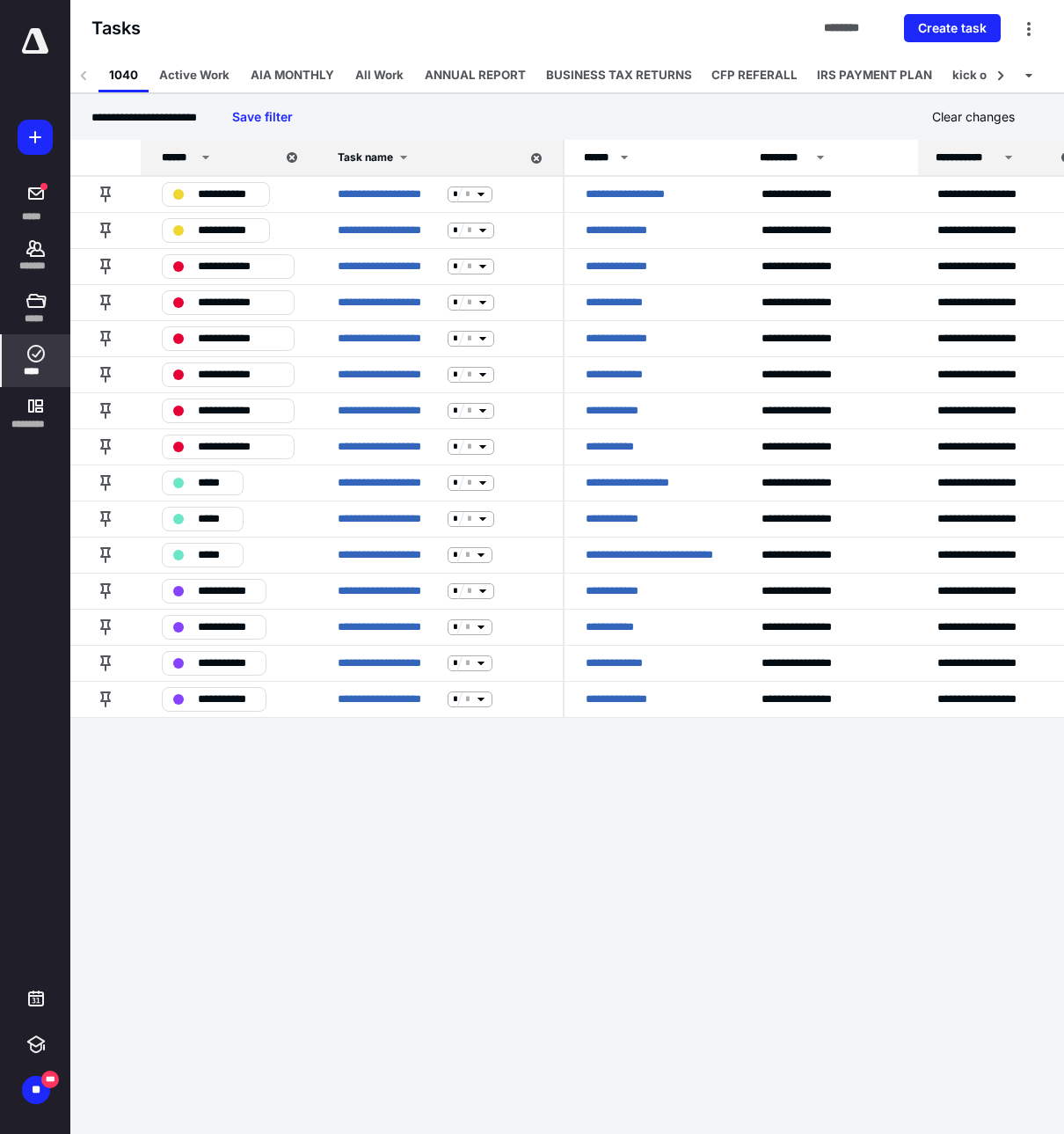 click on "******" at bounding box center (179, 157) 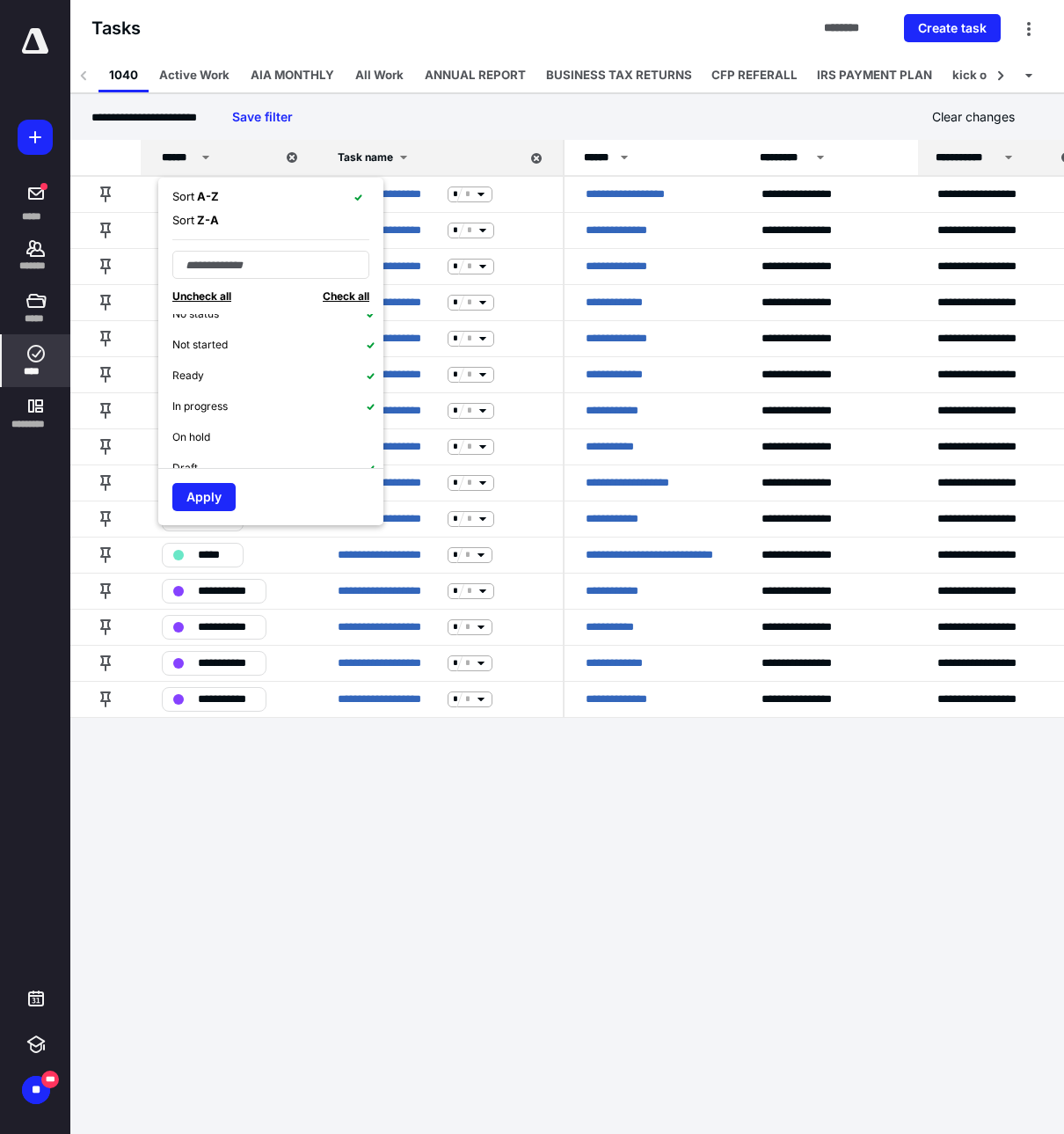 scroll, scrollTop: 0, scrollLeft: 0, axis: both 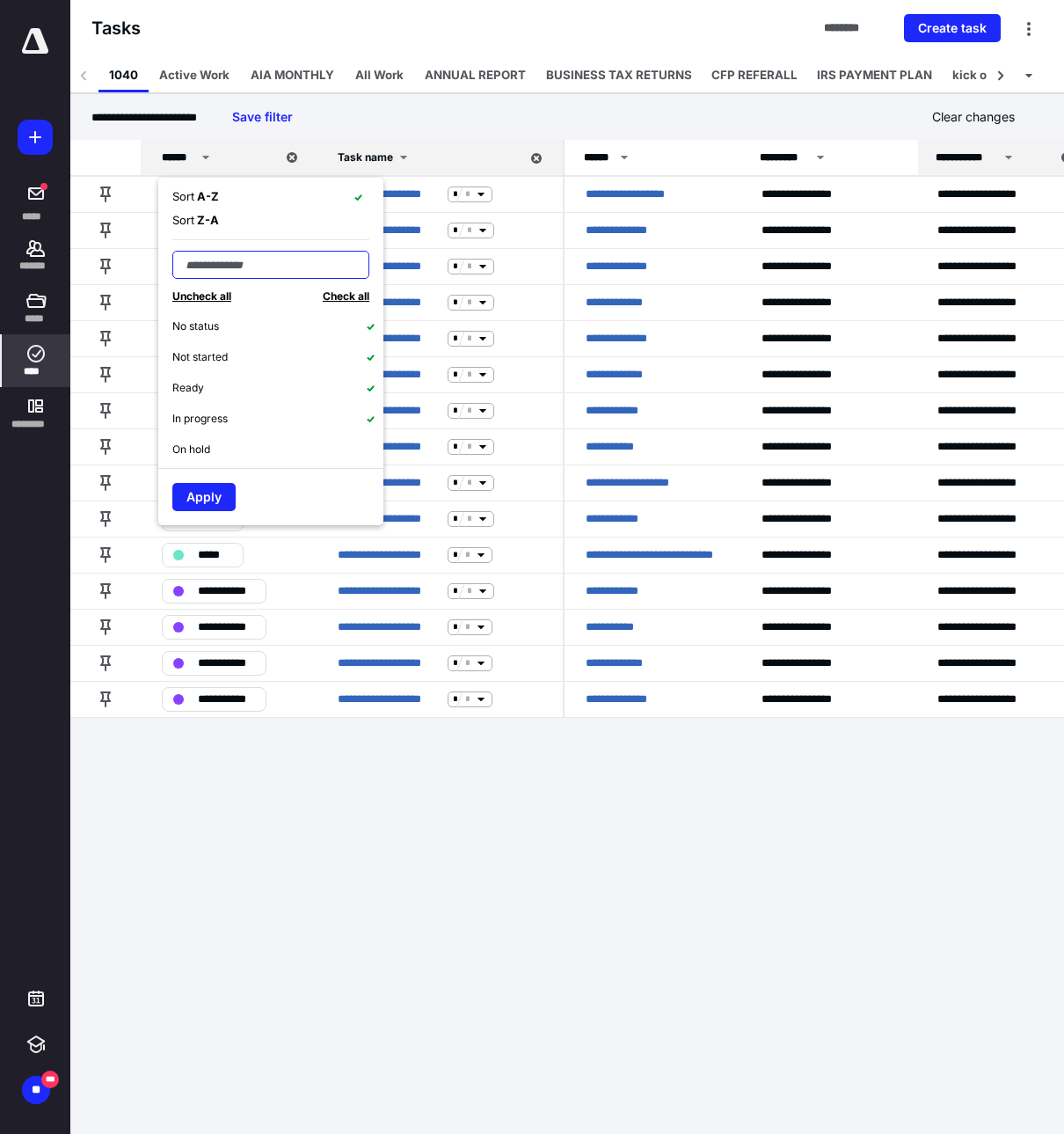click at bounding box center [271, 265] 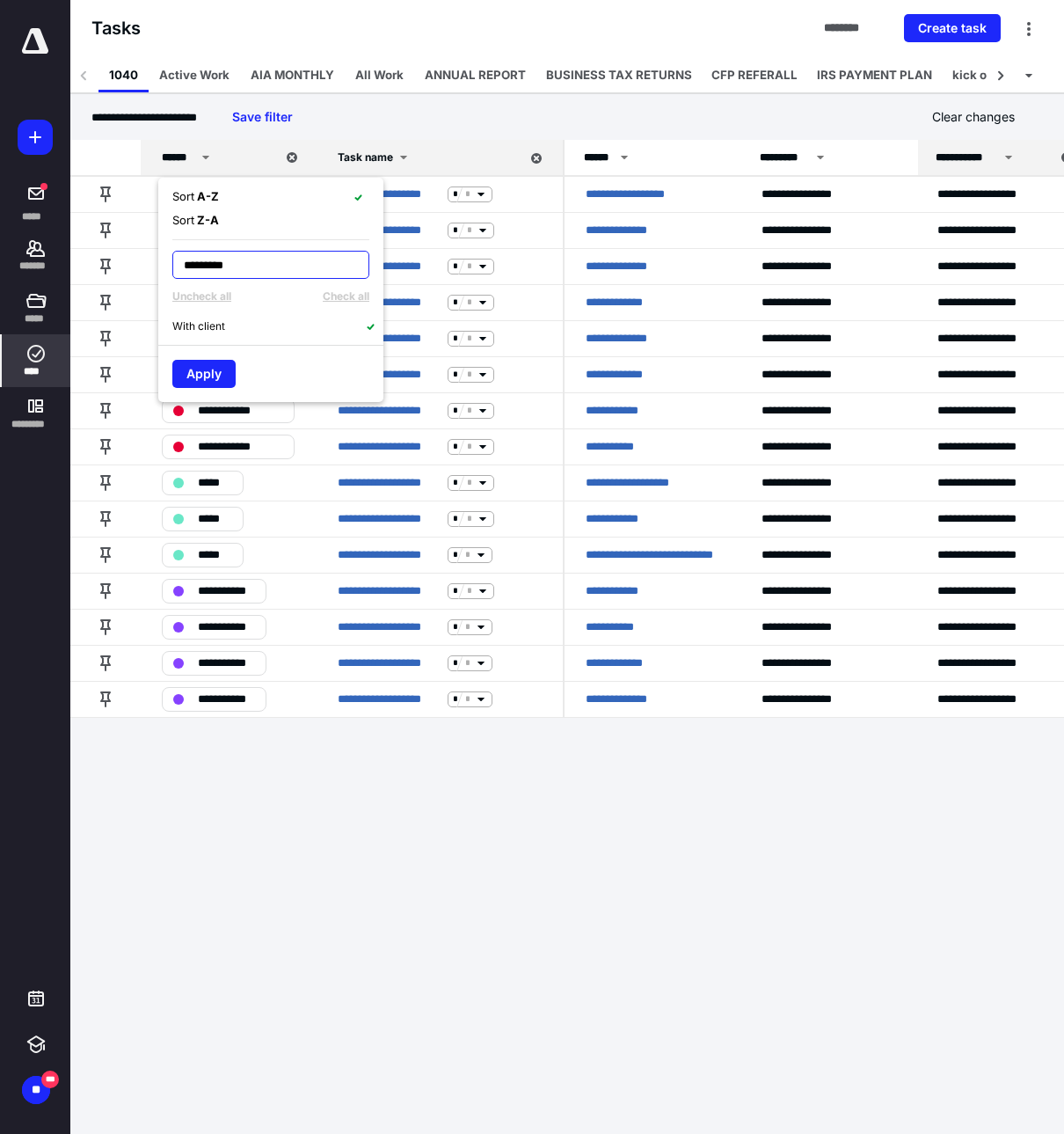 type on "*********" 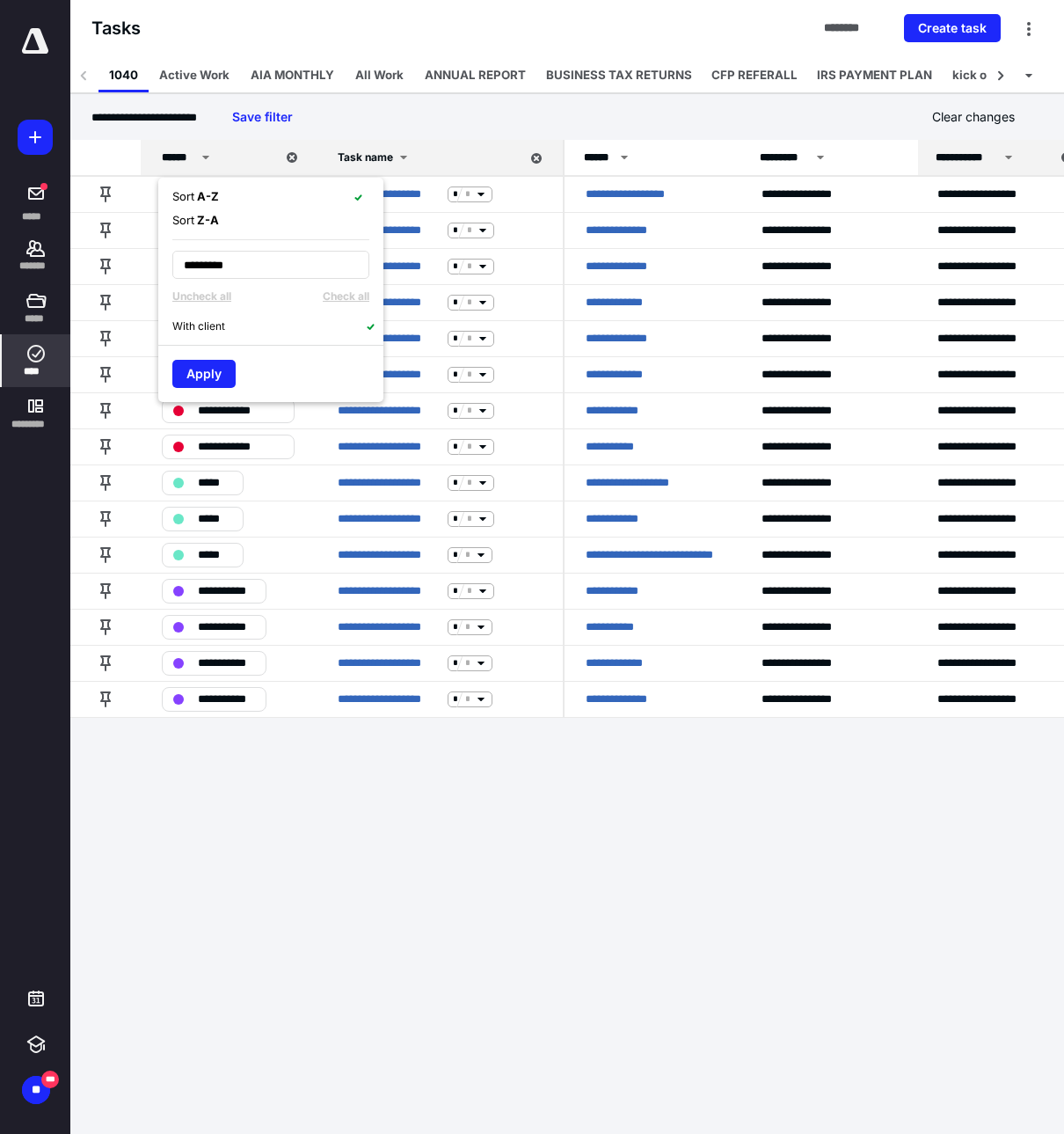 click on "With client" at bounding box center (278, 326) 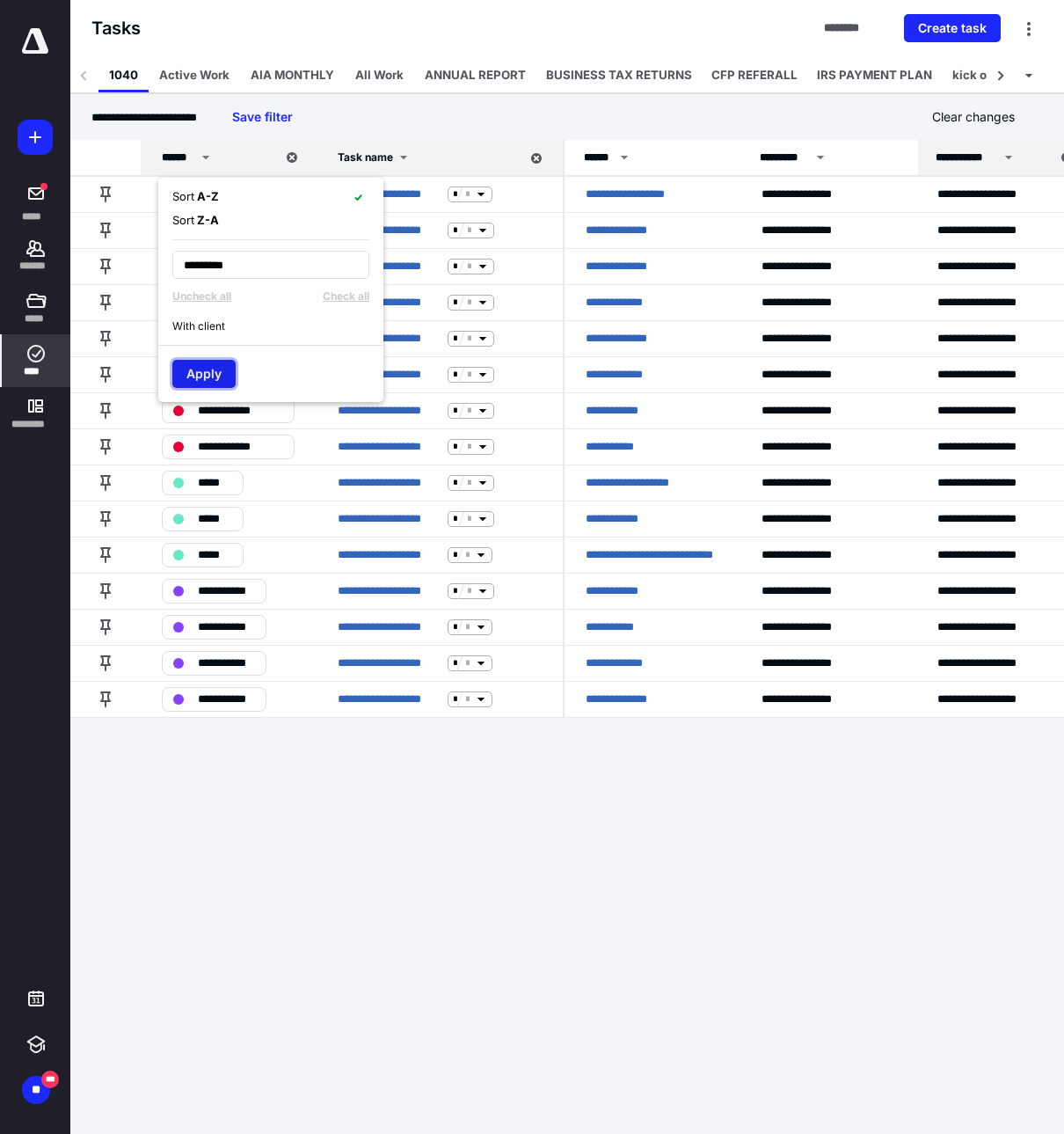 click on "Apply" at bounding box center [204, 374] 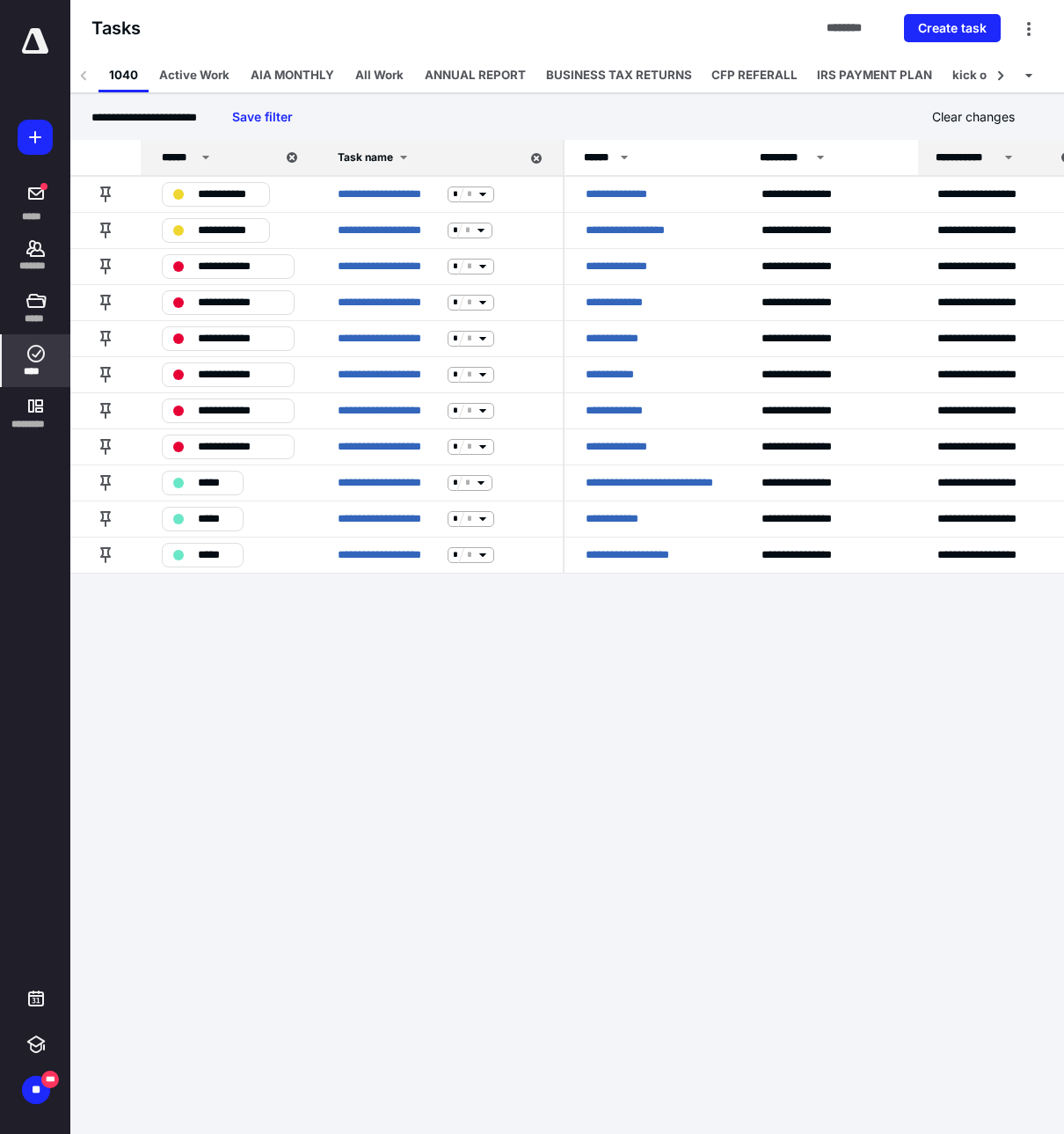 click on "**********" at bounding box center [532, 567] 